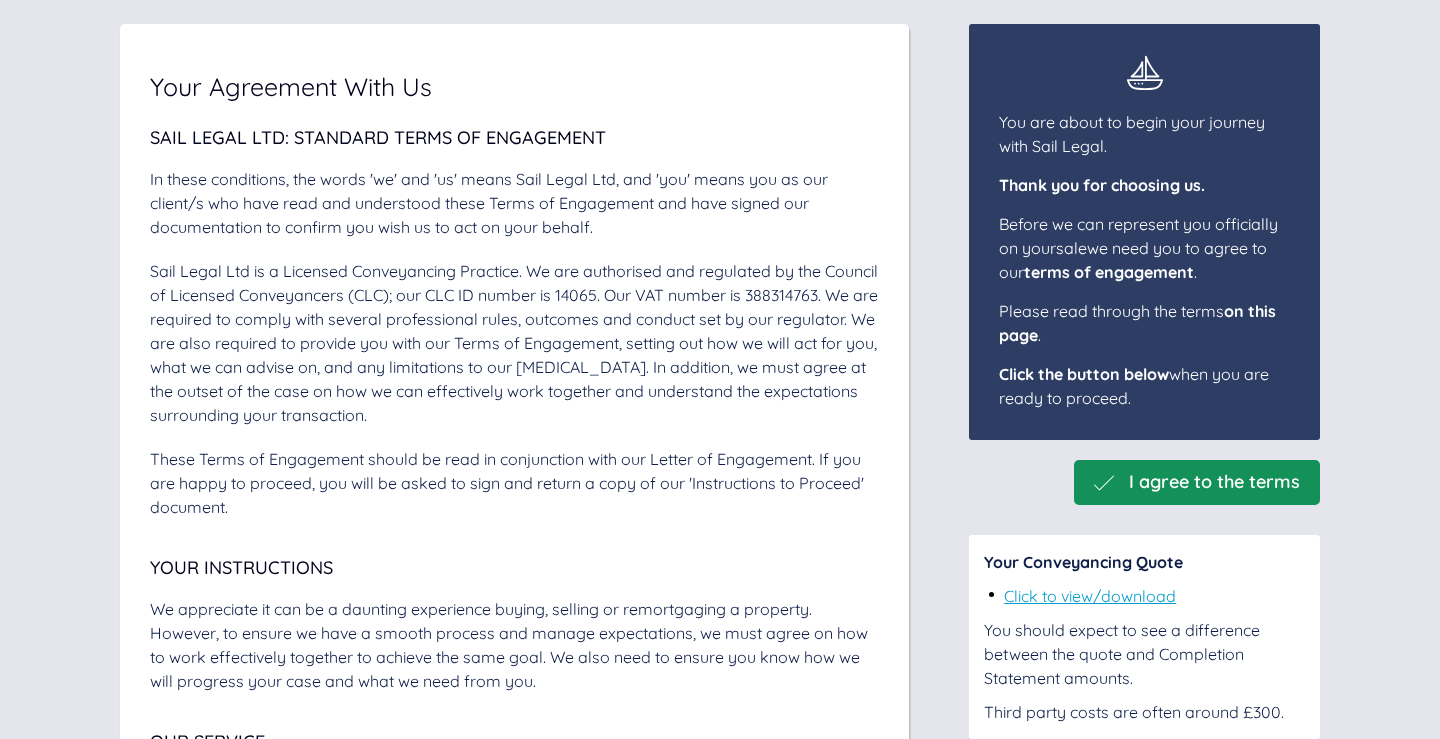 scroll, scrollTop: 195, scrollLeft: 0, axis: vertical 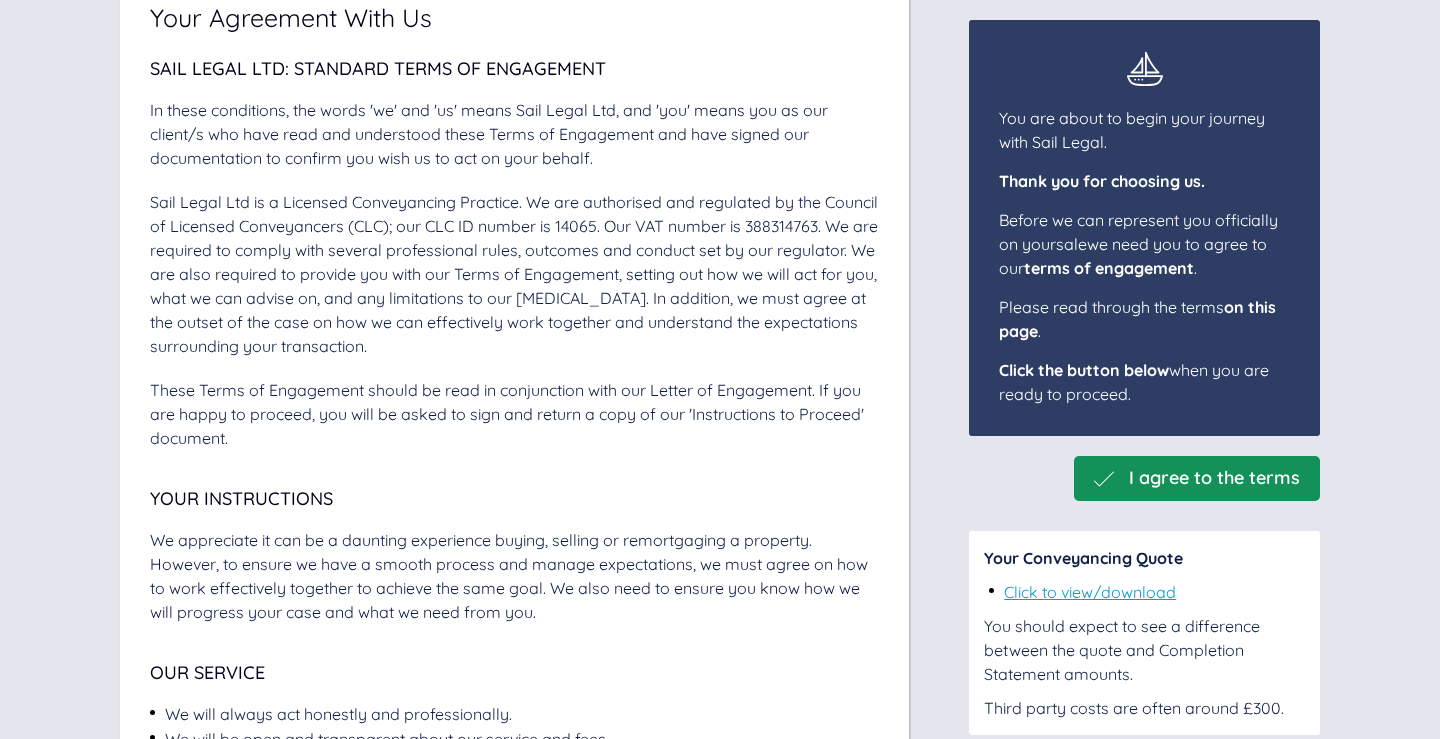 click on "I agree to the terms" at bounding box center [1214, 478] 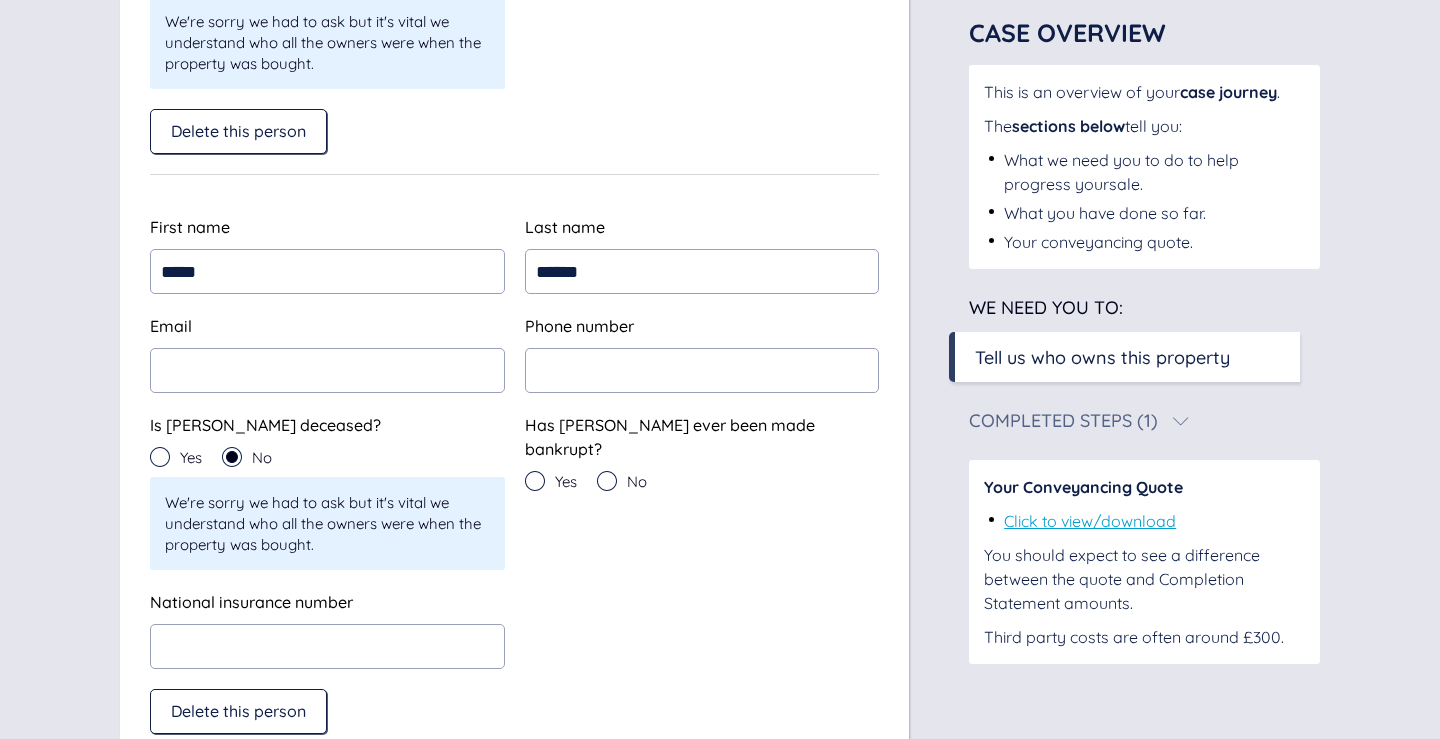 scroll, scrollTop: 702, scrollLeft: 0, axis: vertical 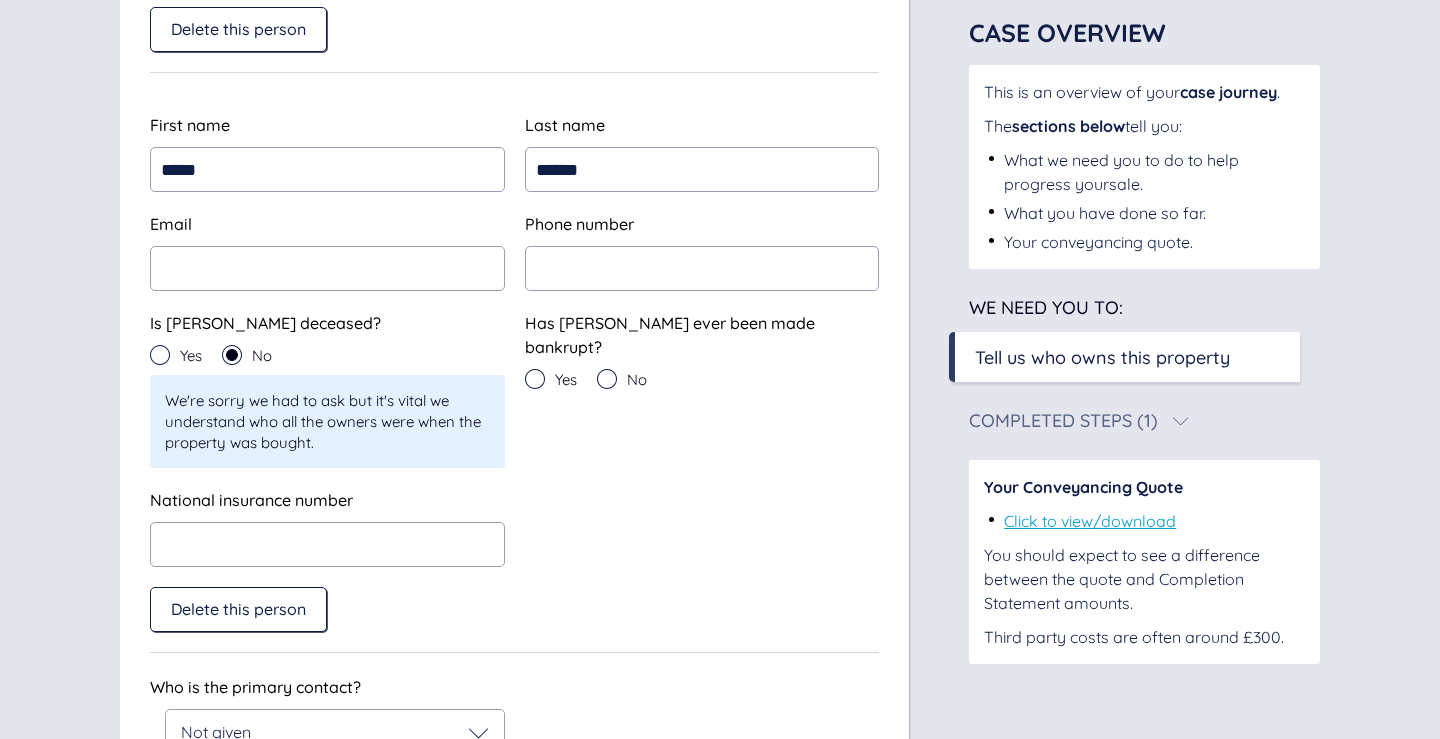 click 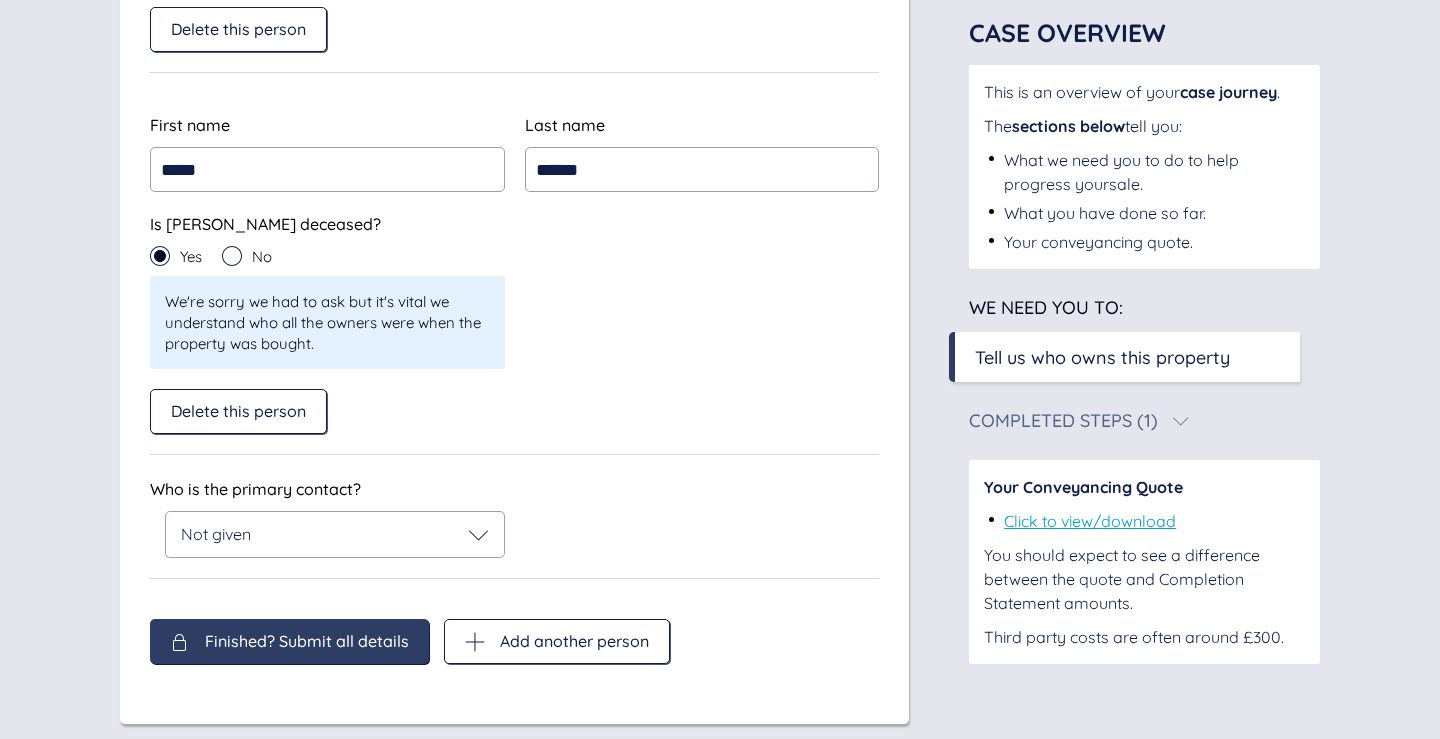 scroll, scrollTop: 727, scrollLeft: 0, axis: vertical 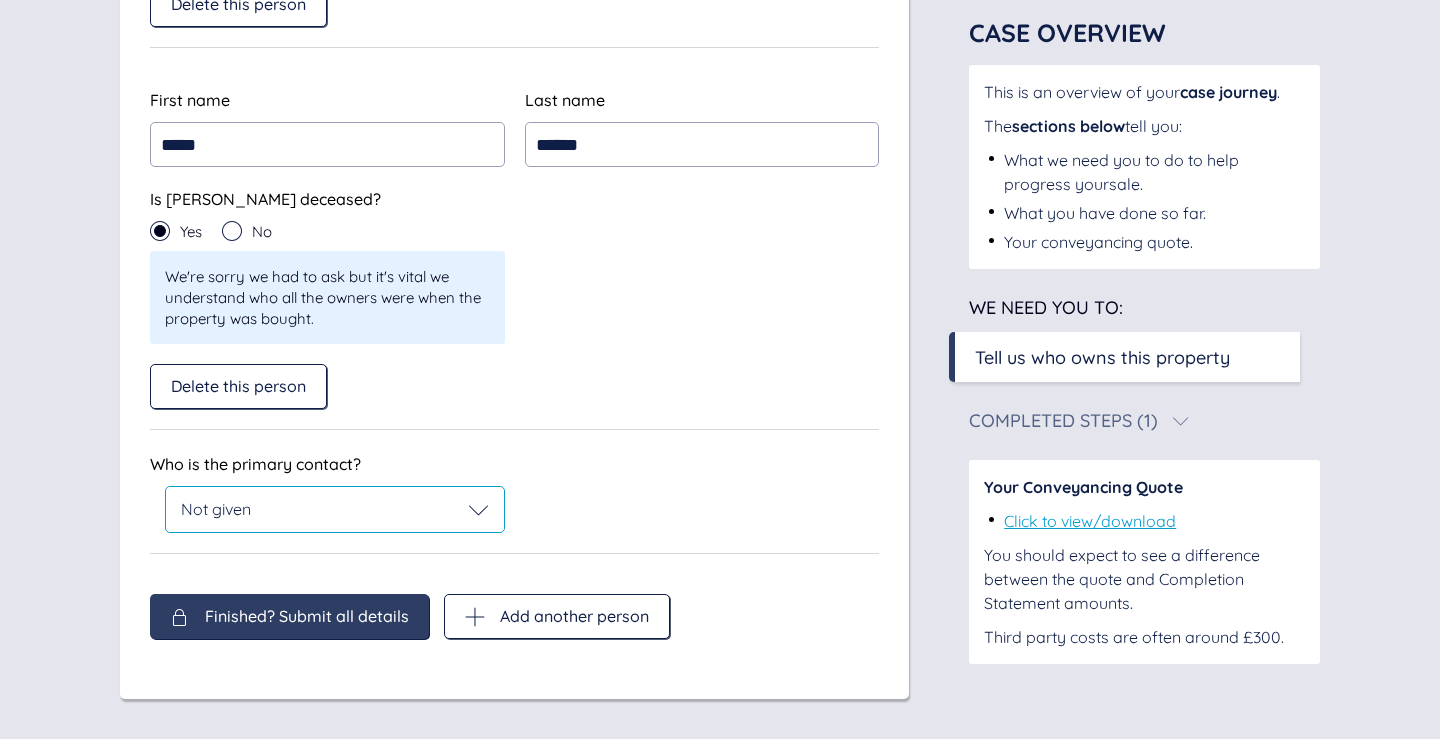 click 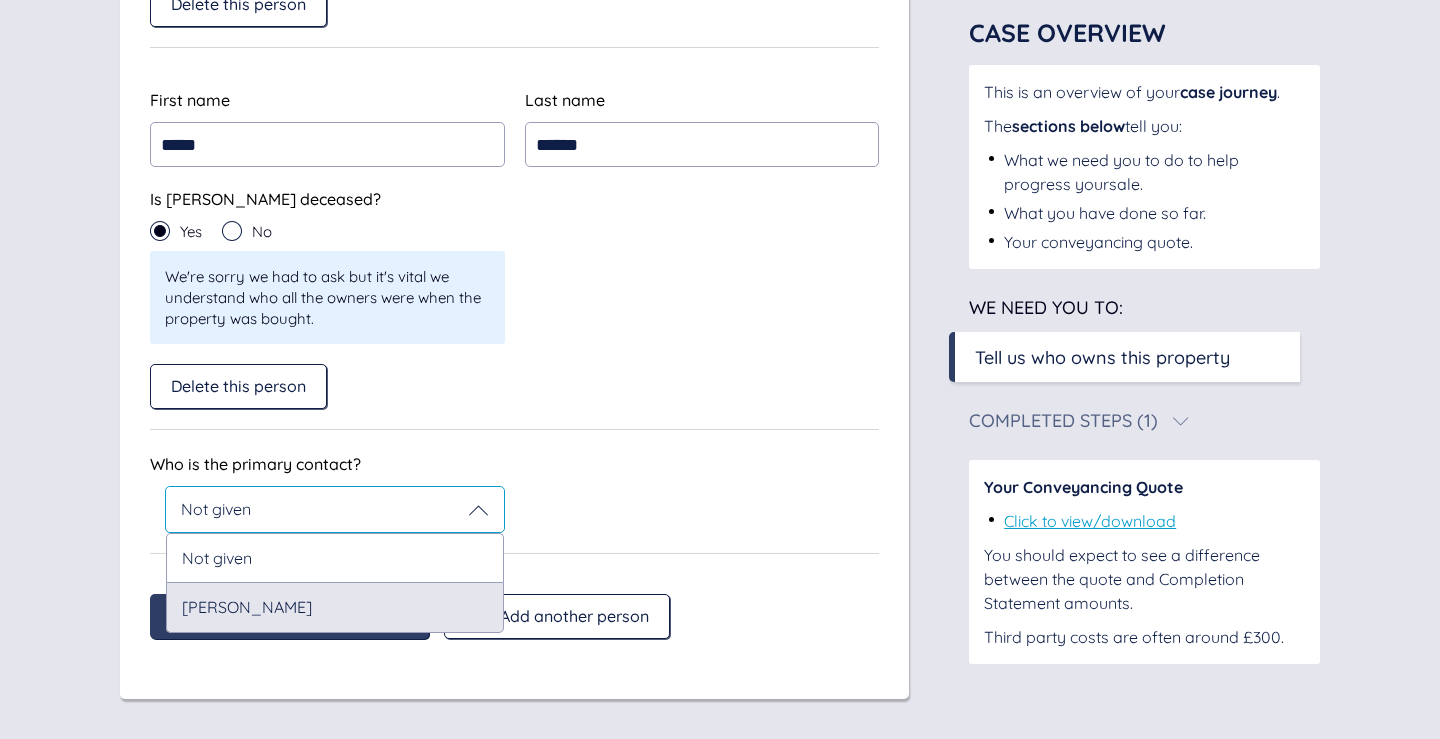 click on "[PERSON_NAME]" at bounding box center [335, 607] 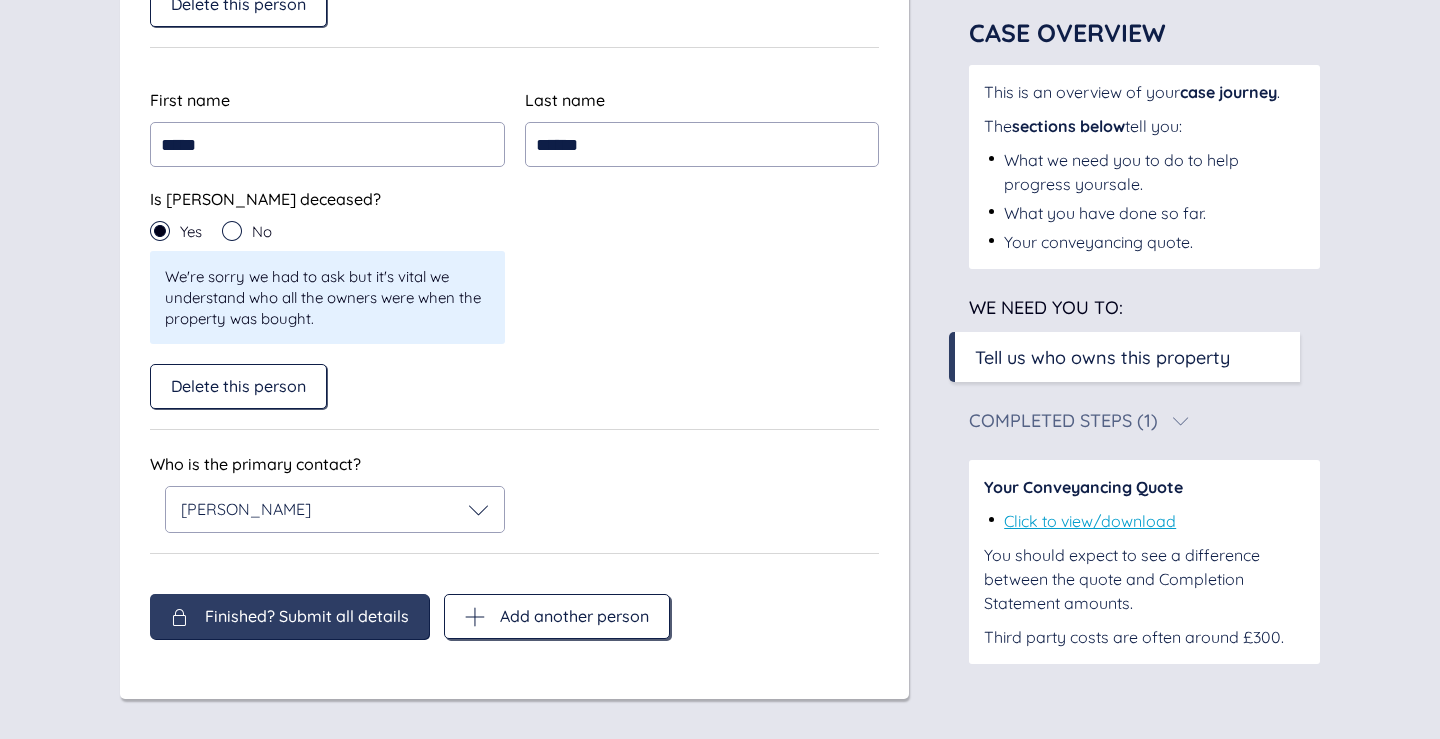 click on "Add another person" at bounding box center (574, 616) 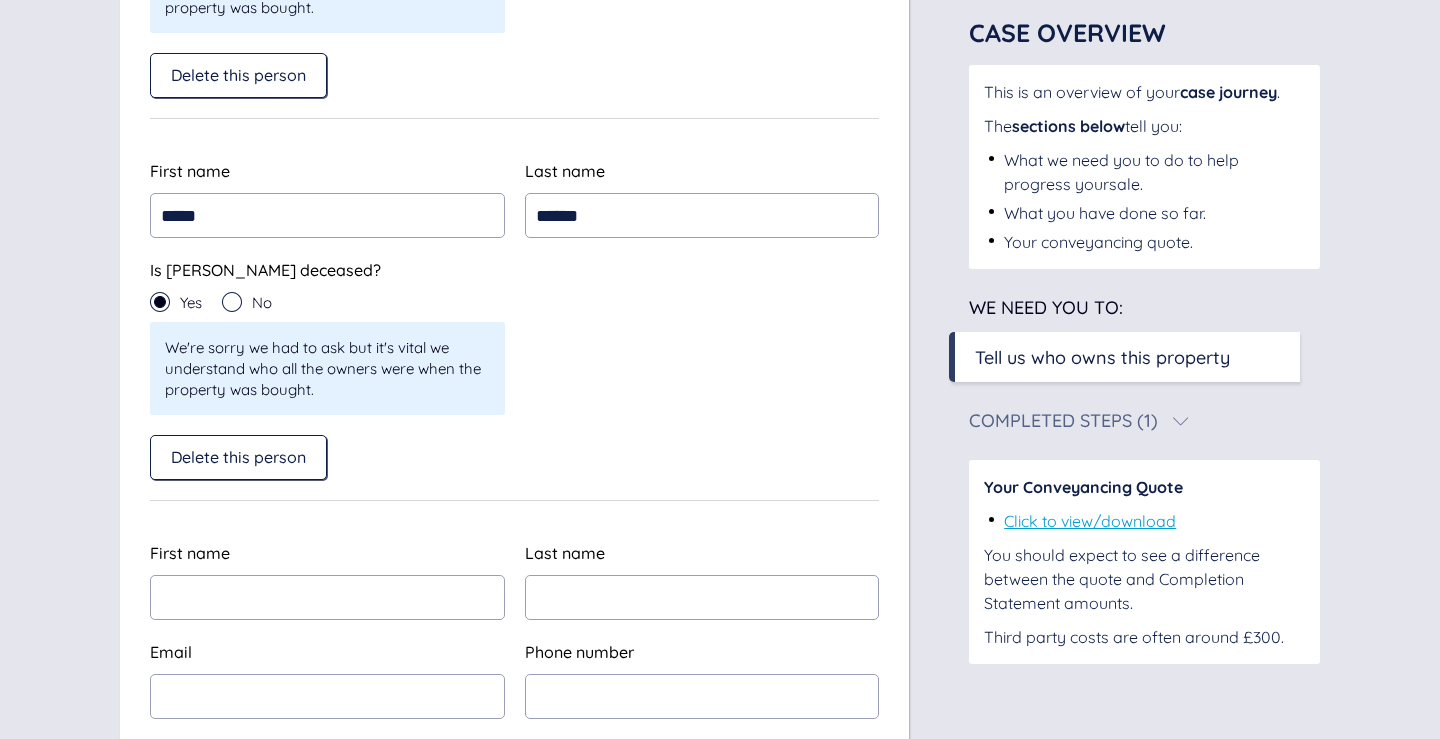 scroll, scrollTop: 727, scrollLeft: 0, axis: vertical 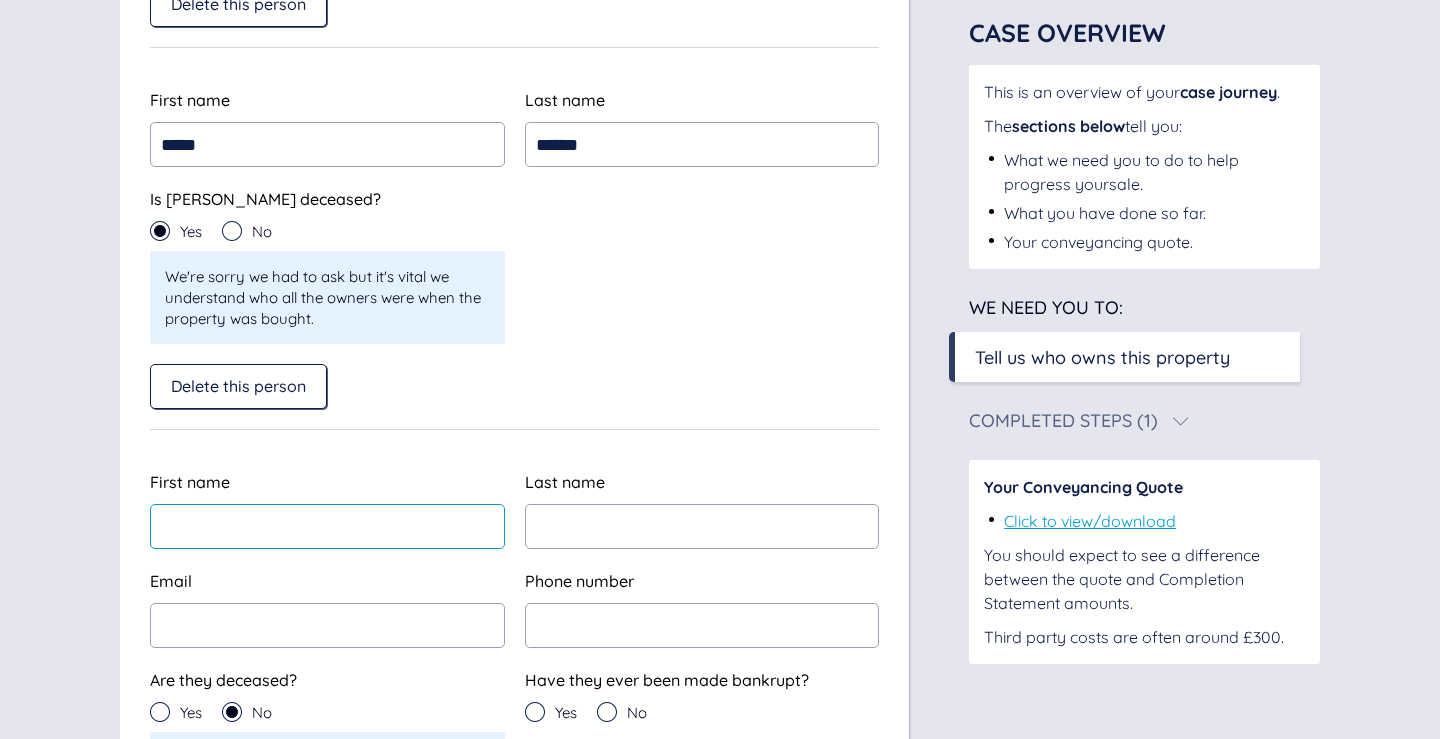 click at bounding box center [327, 526] 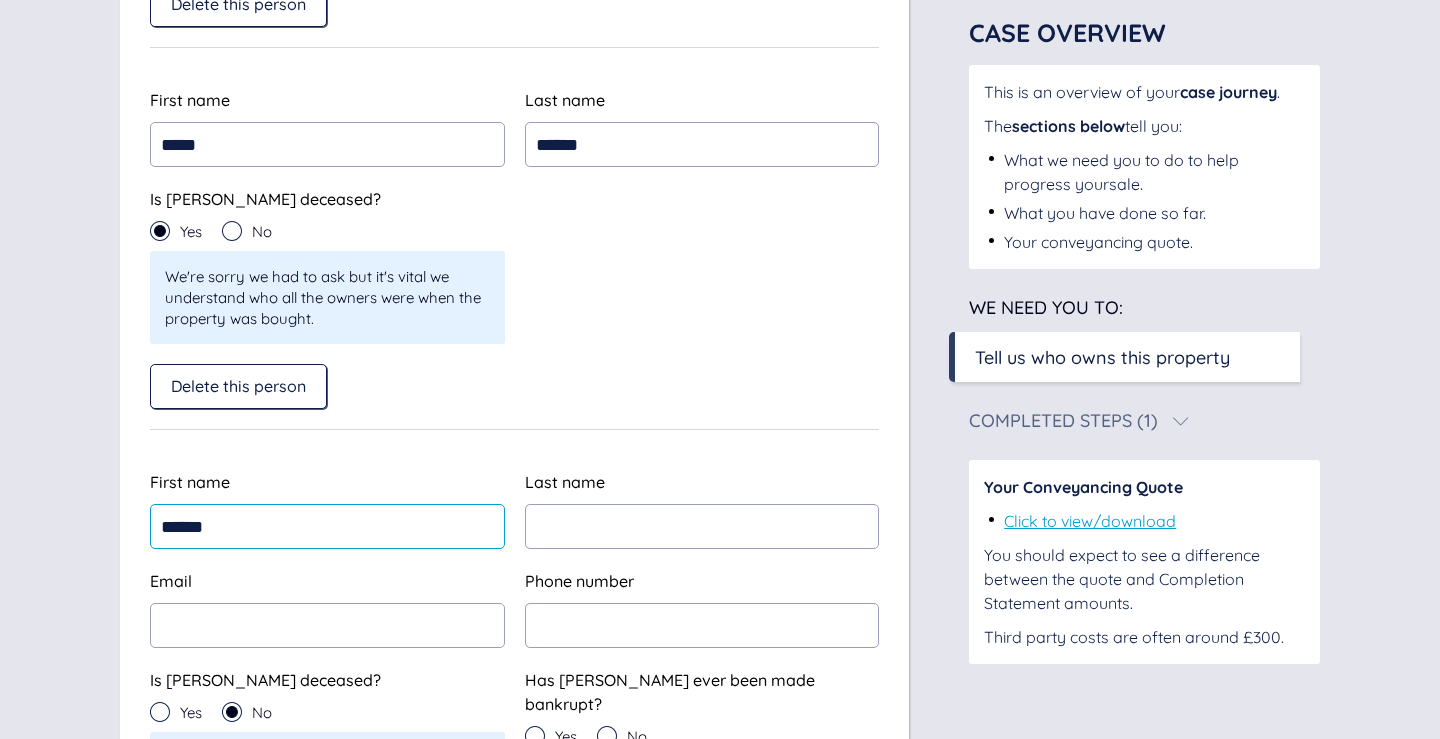 type on "******" 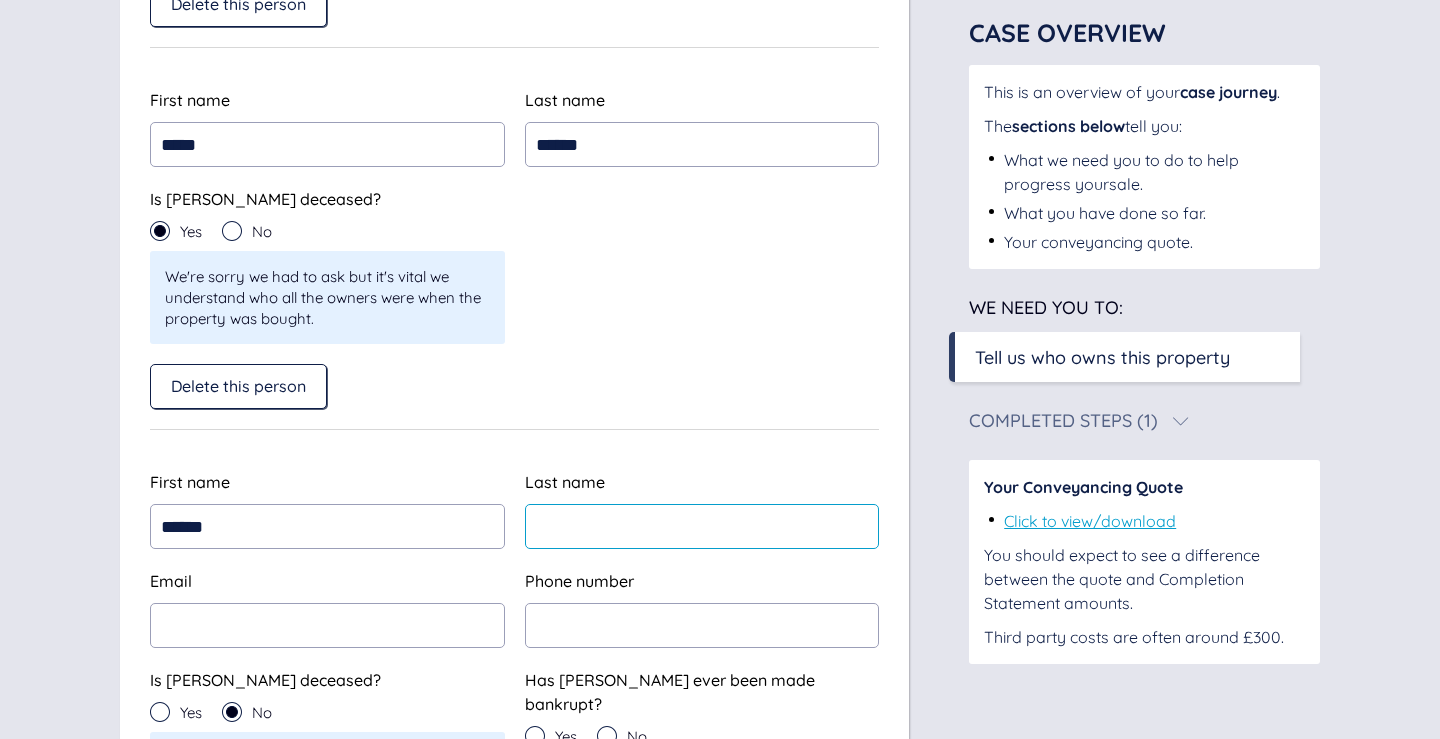 click at bounding box center [702, 526] 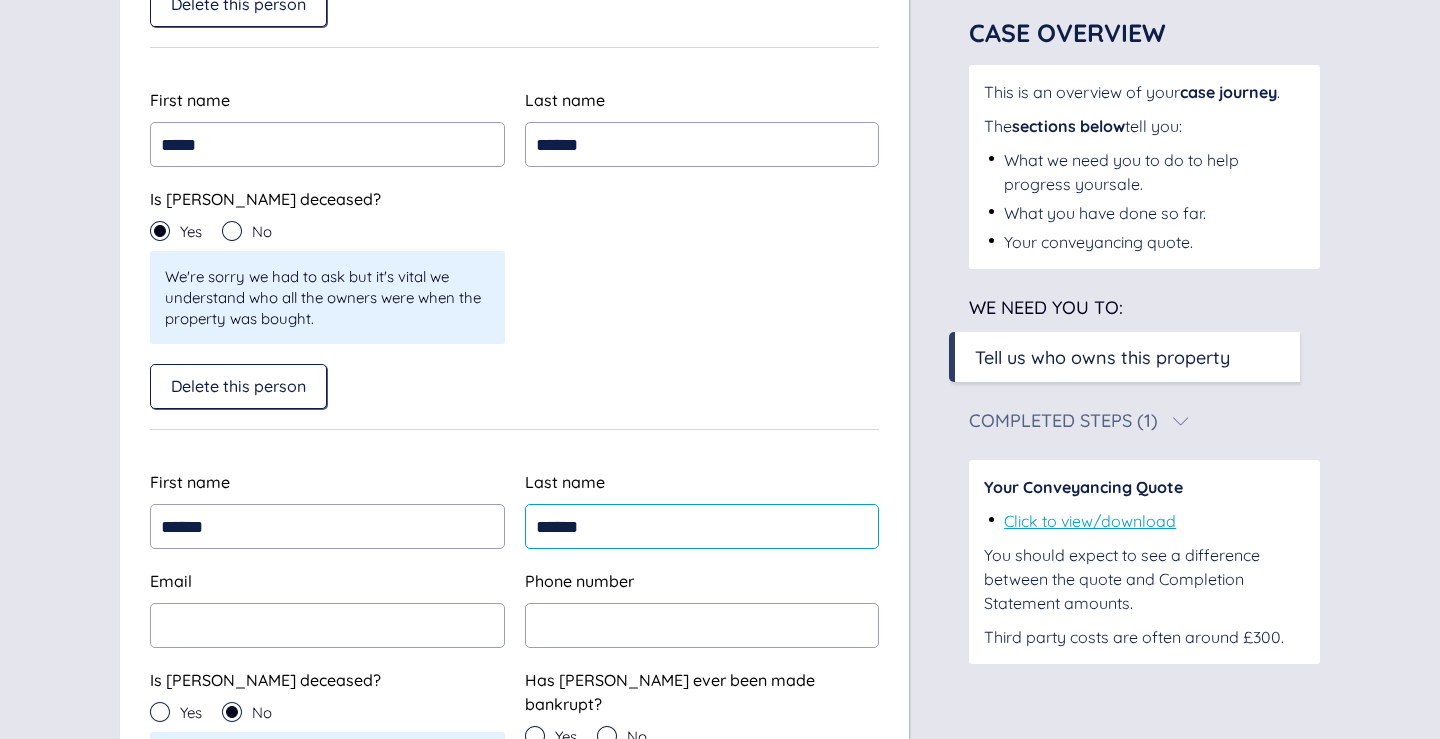 type on "******" 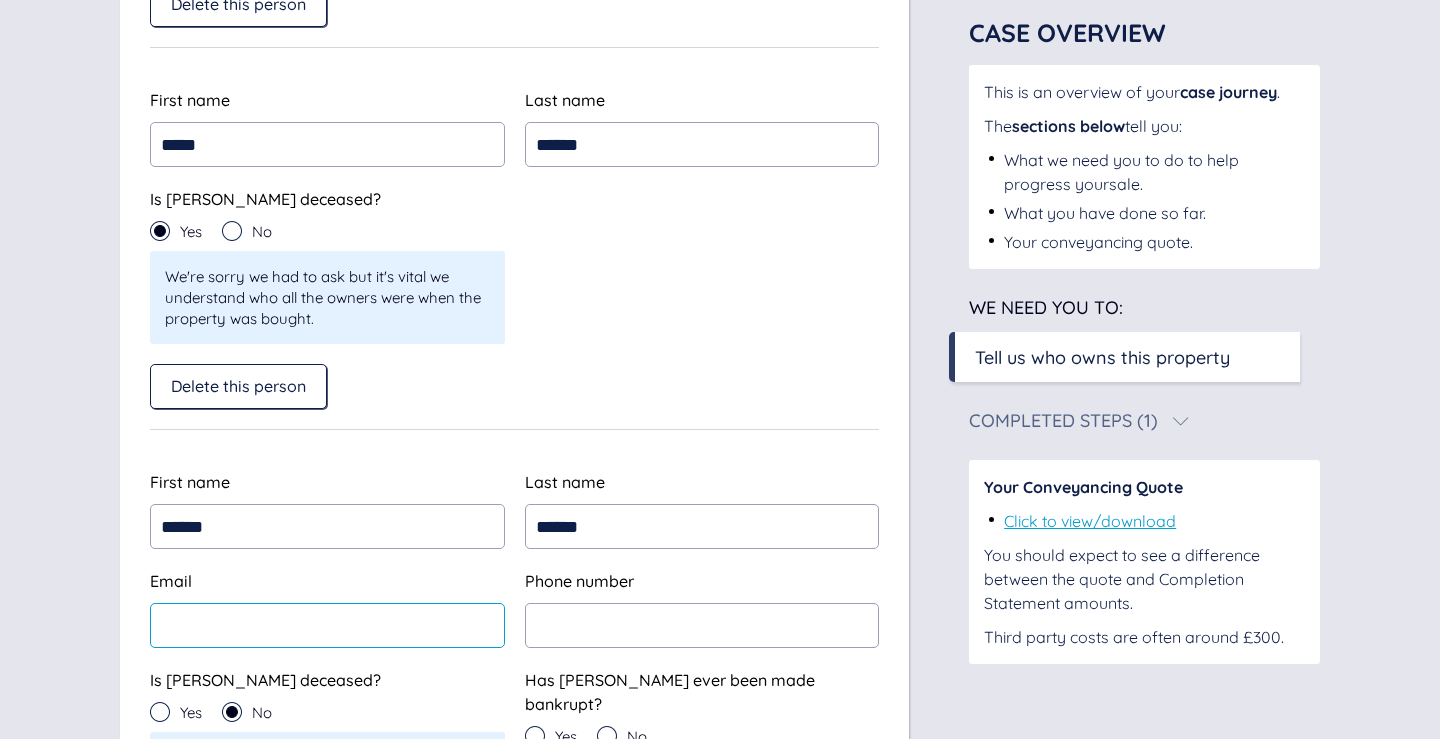 click at bounding box center (327, 625) 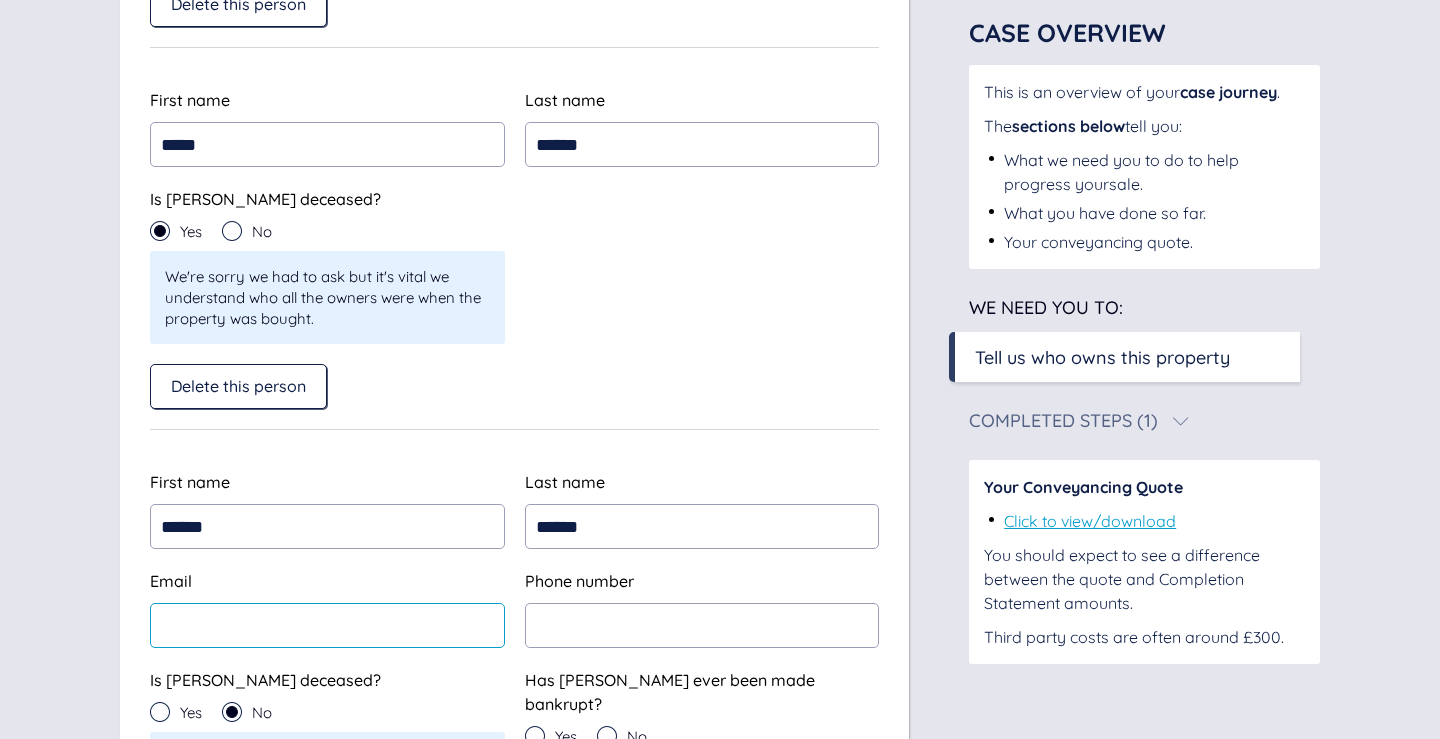 paste on "**********" 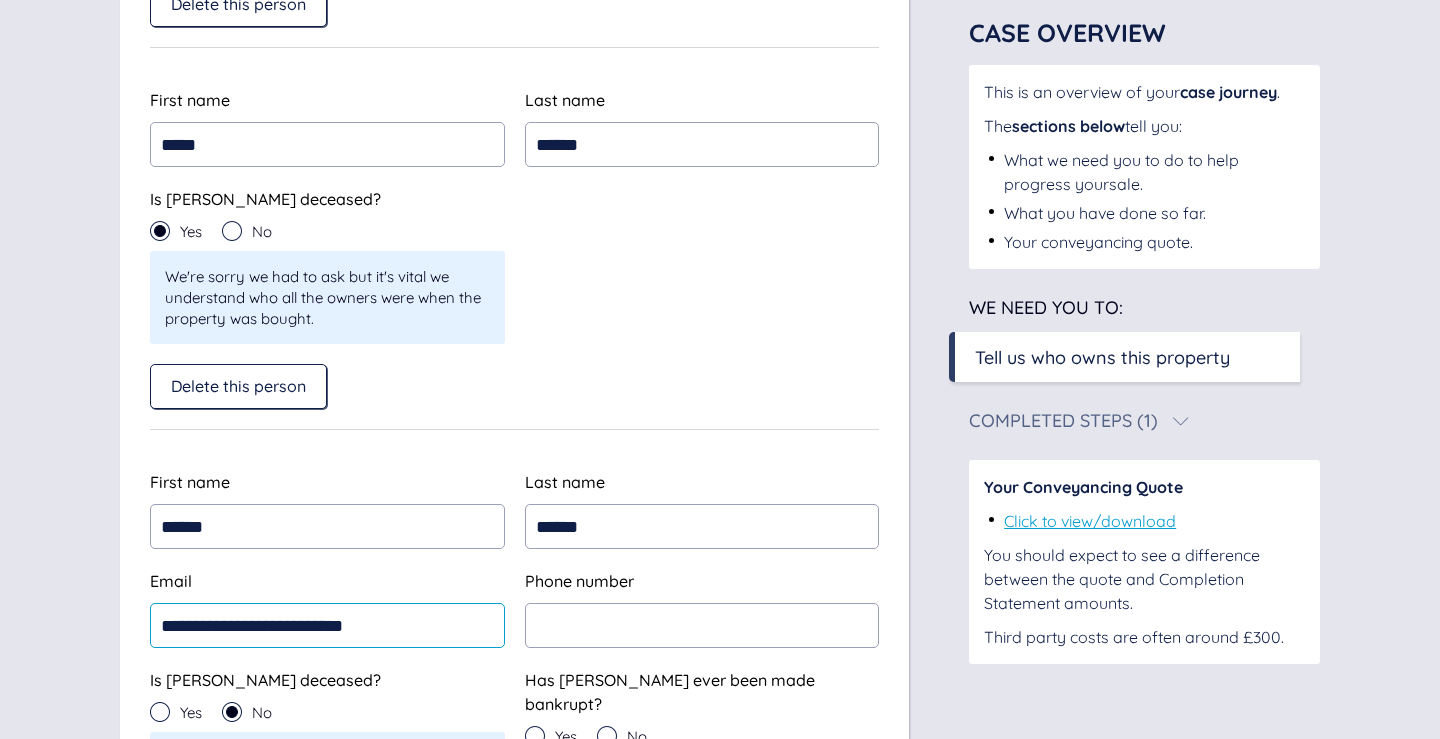 type on "**********" 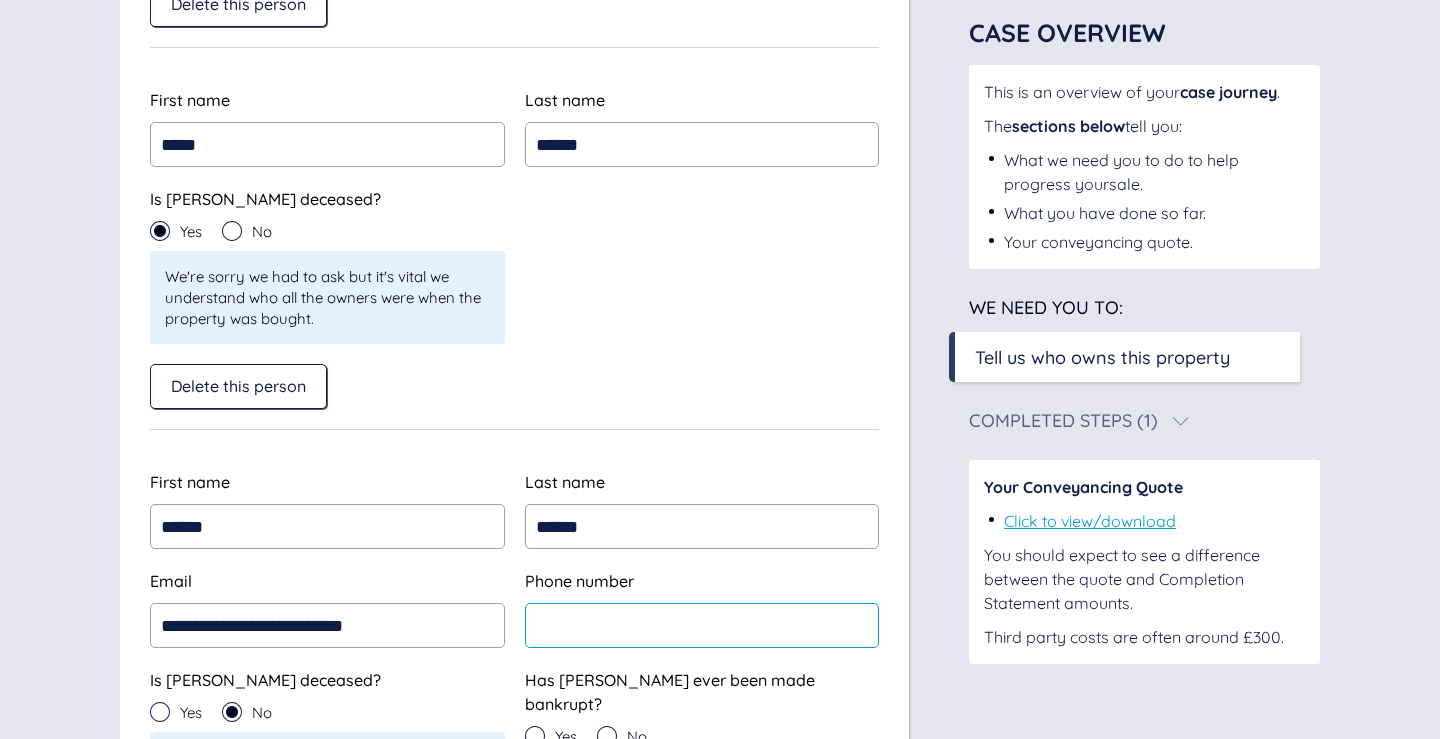 click at bounding box center (702, 625) 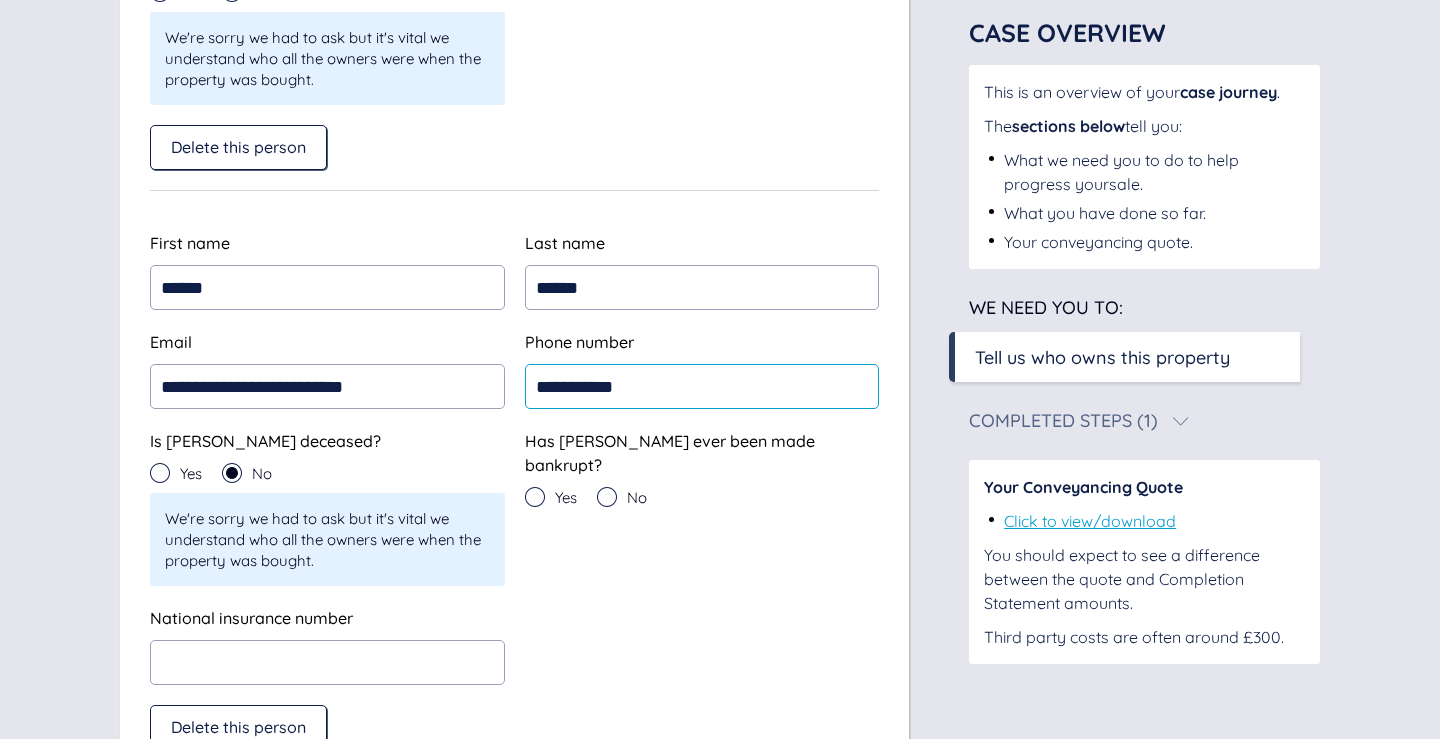 scroll, scrollTop: 968, scrollLeft: 0, axis: vertical 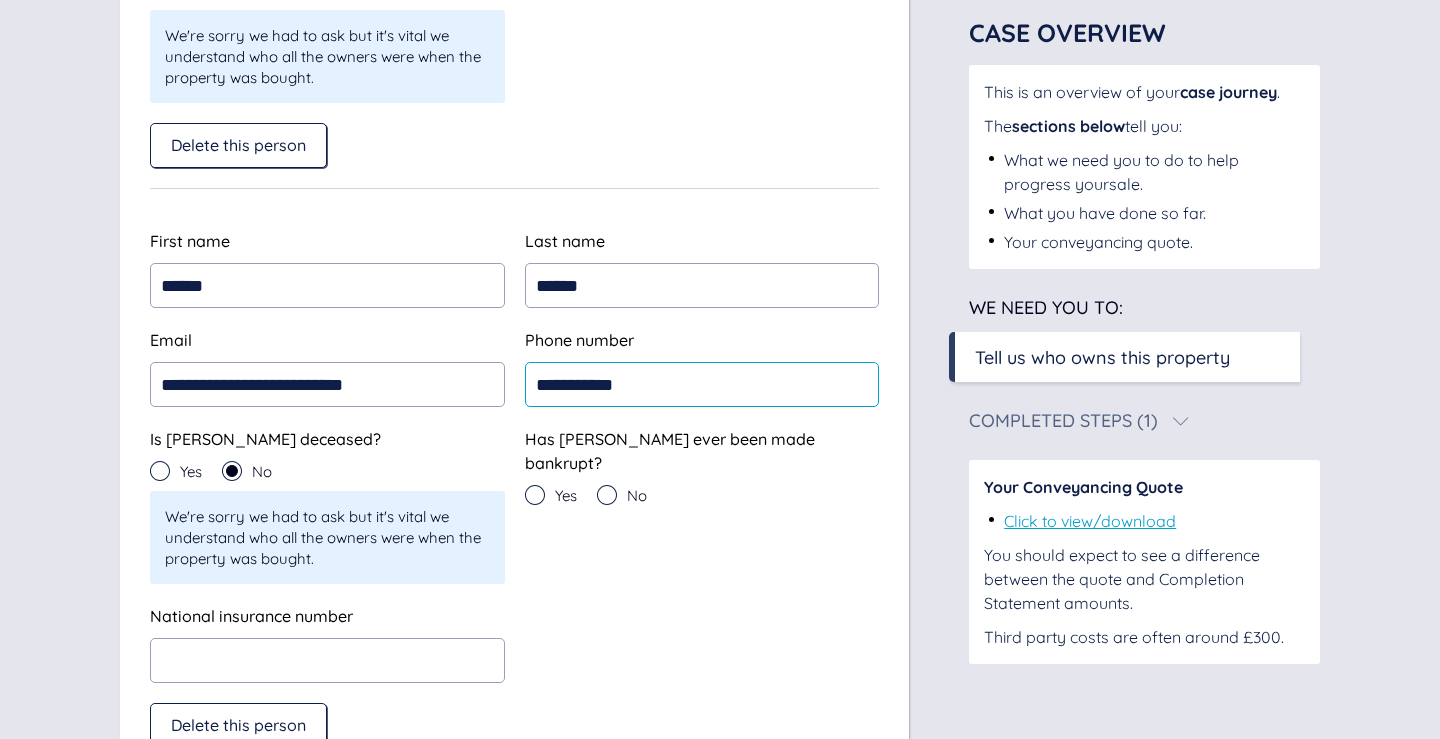 type on "**********" 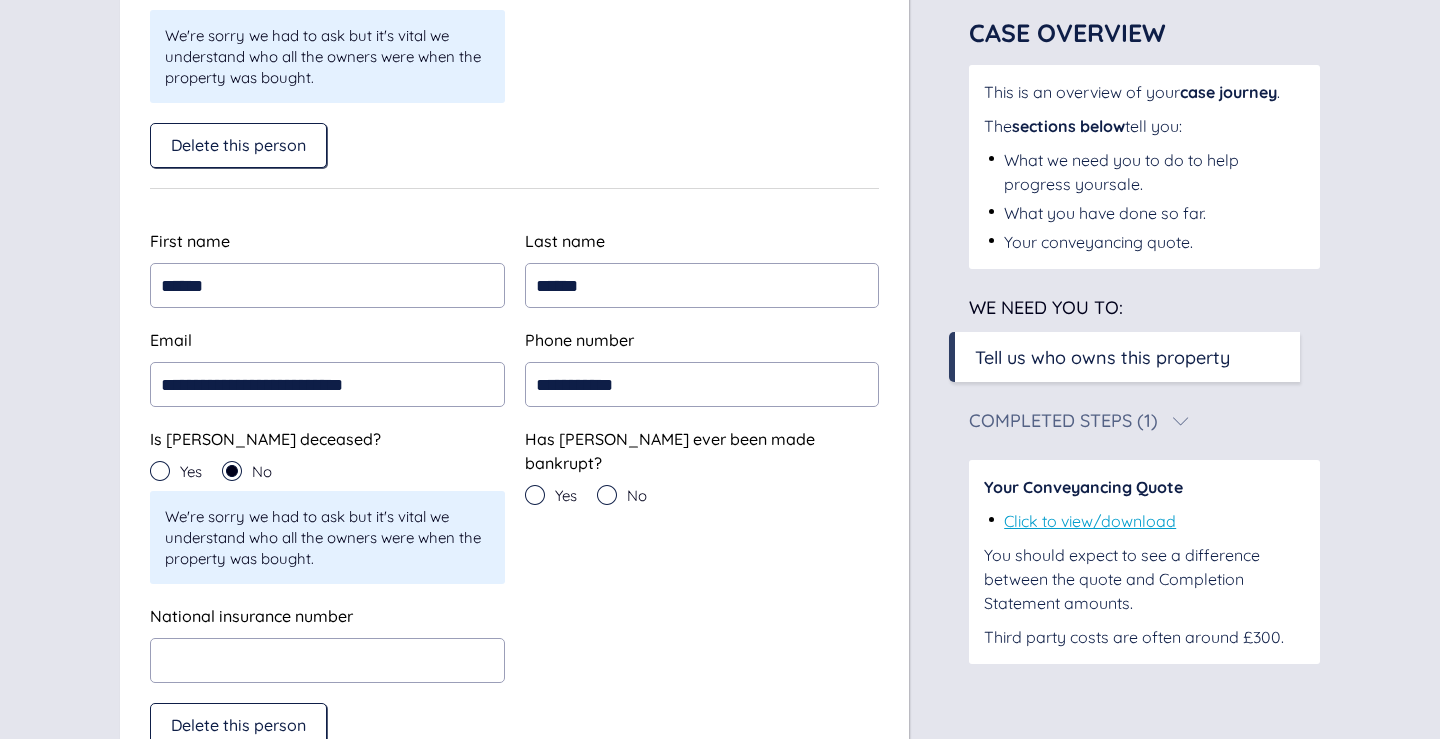click 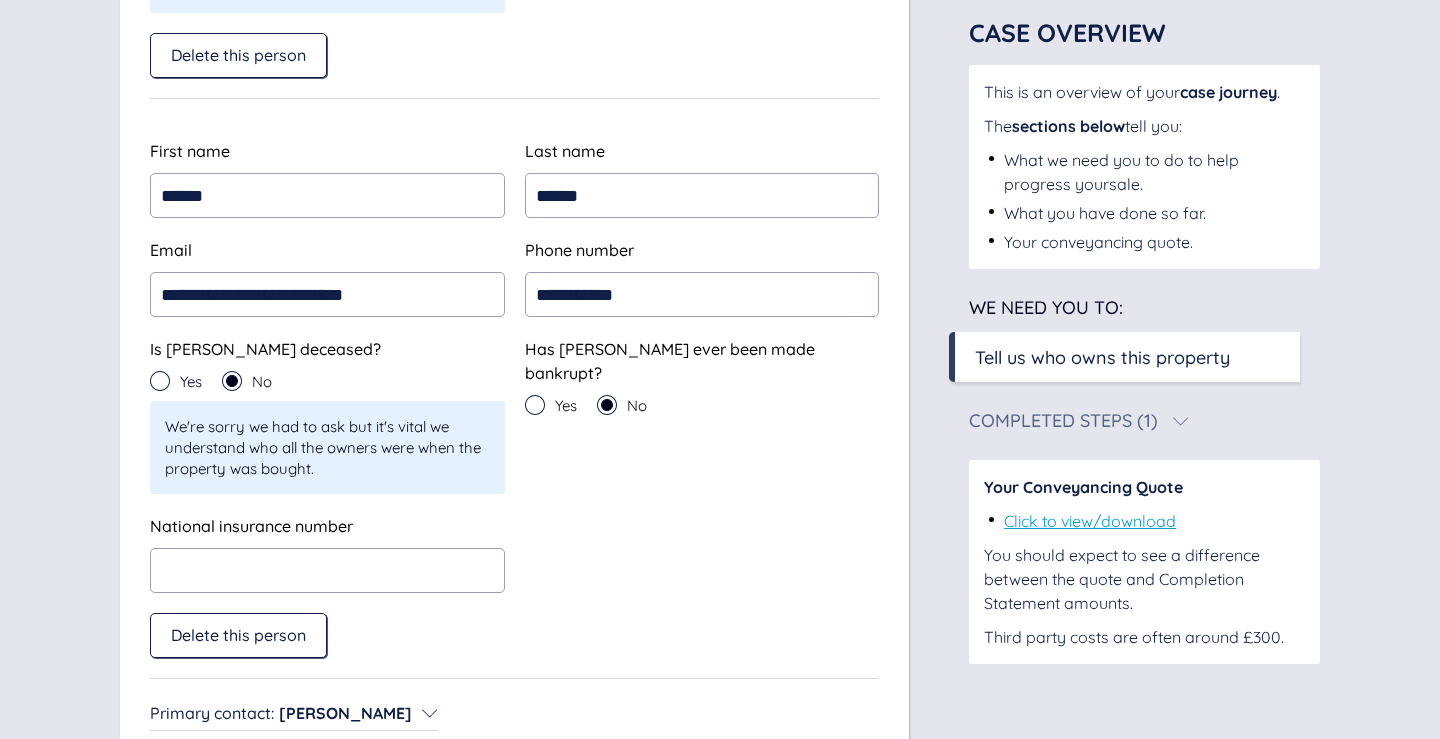 scroll, scrollTop: 1236, scrollLeft: 0, axis: vertical 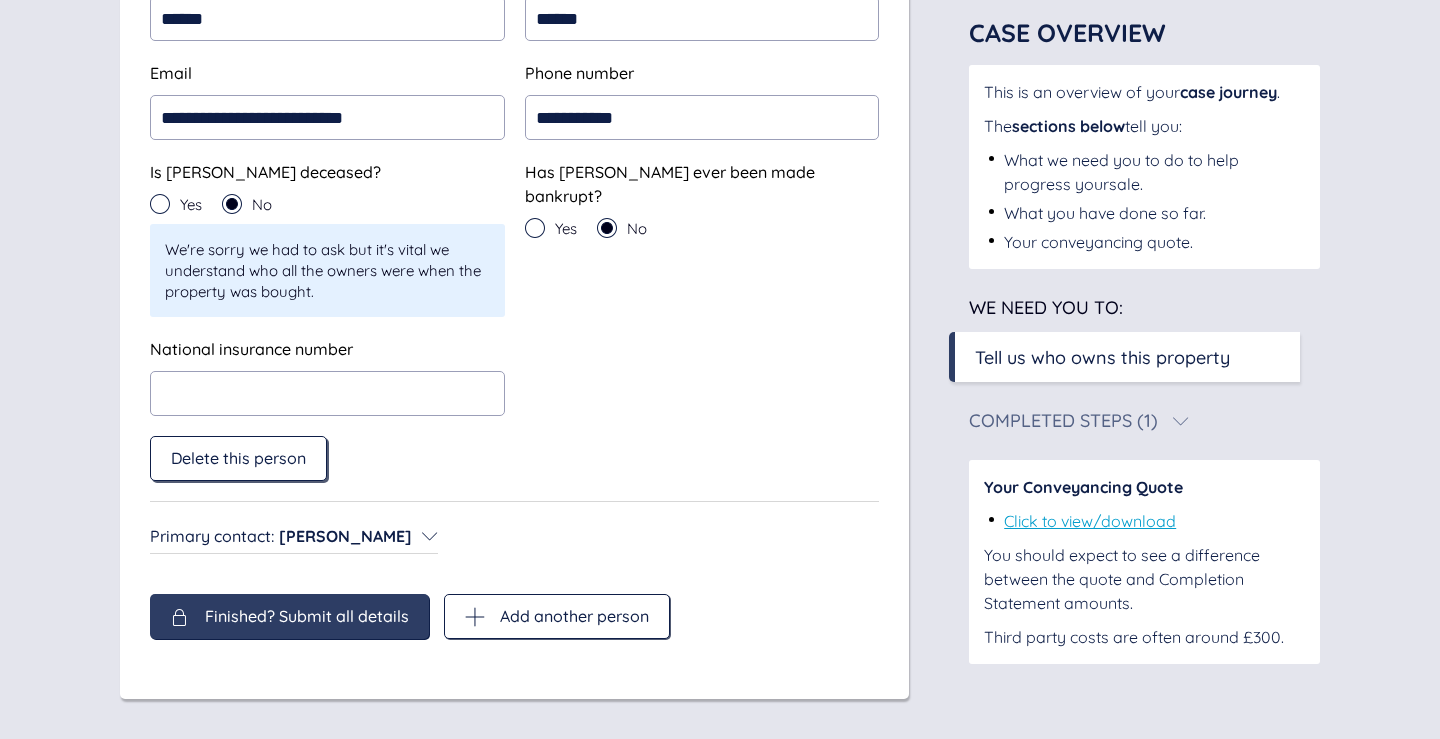 click on "Delete this person" at bounding box center (238, 458) 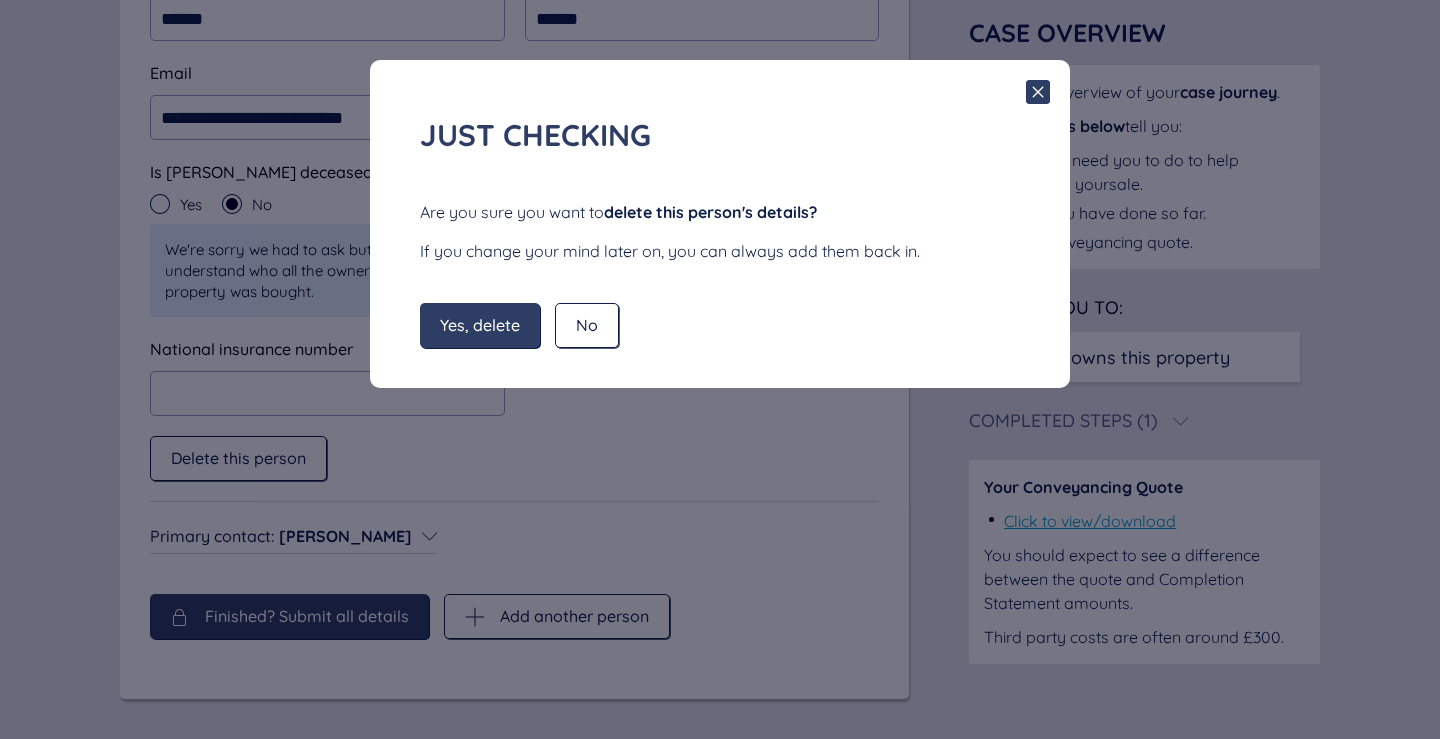 click on "Yes, delete" at bounding box center (480, 325) 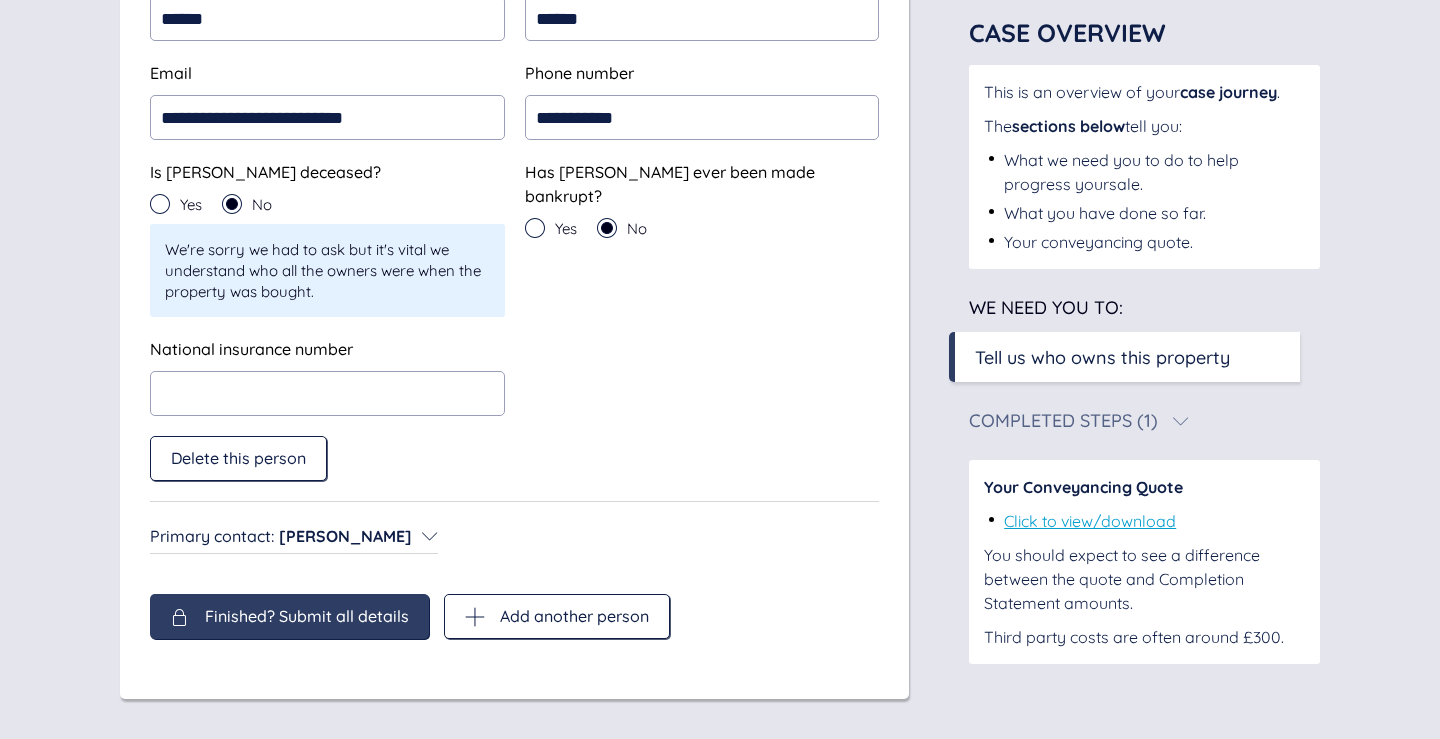 scroll, scrollTop: 656, scrollLeft: 0, axis: vertical 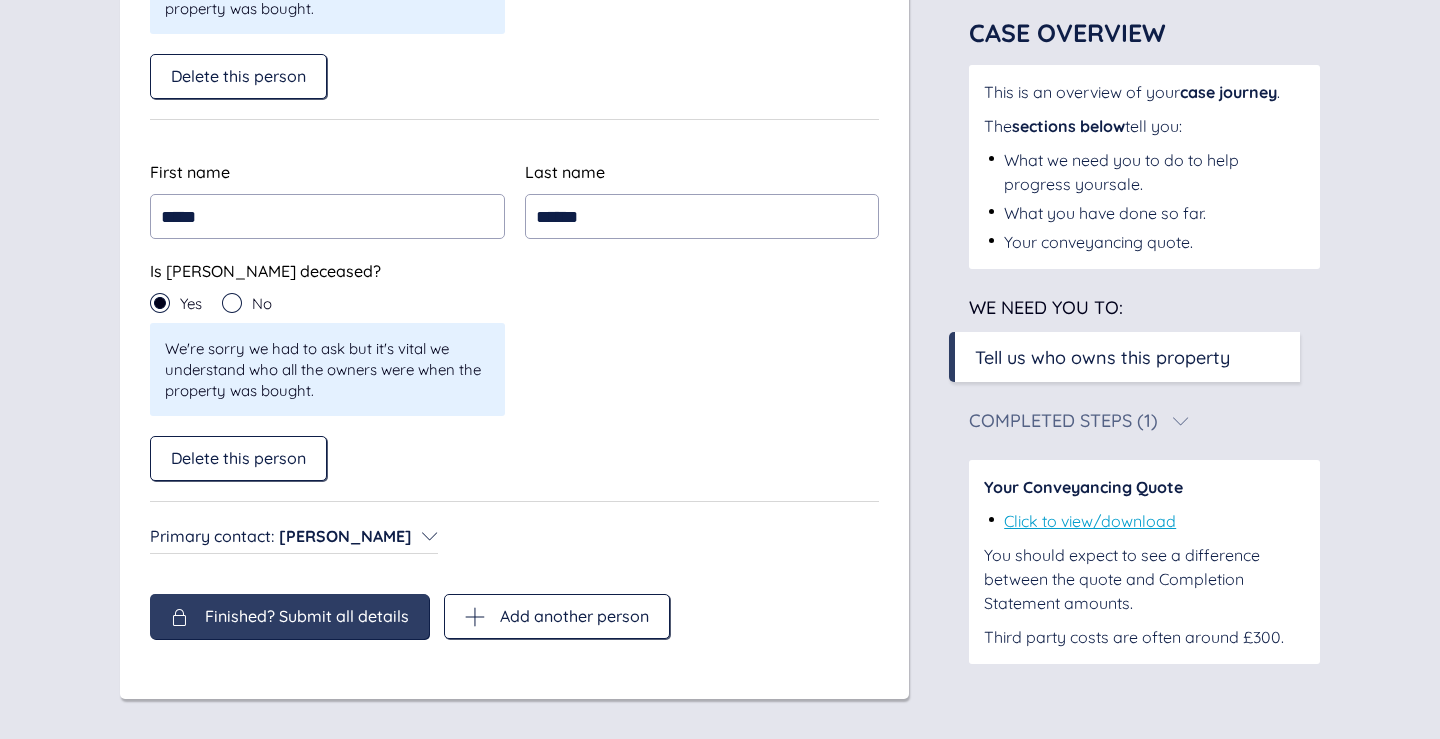 click on "Finished? Submit all details" at bounding box center (289, 616) 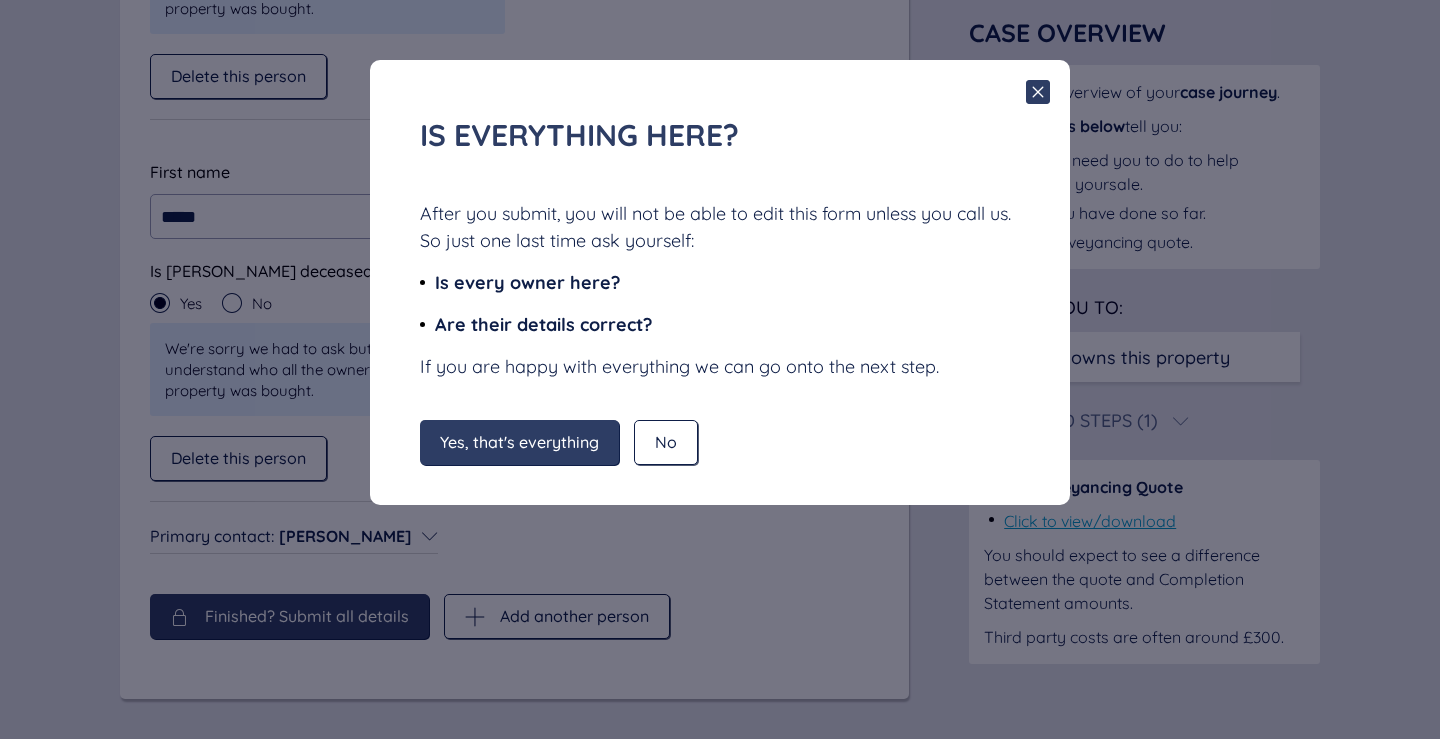 click on "Yes, that's everything" at bounding box center (519, 442) 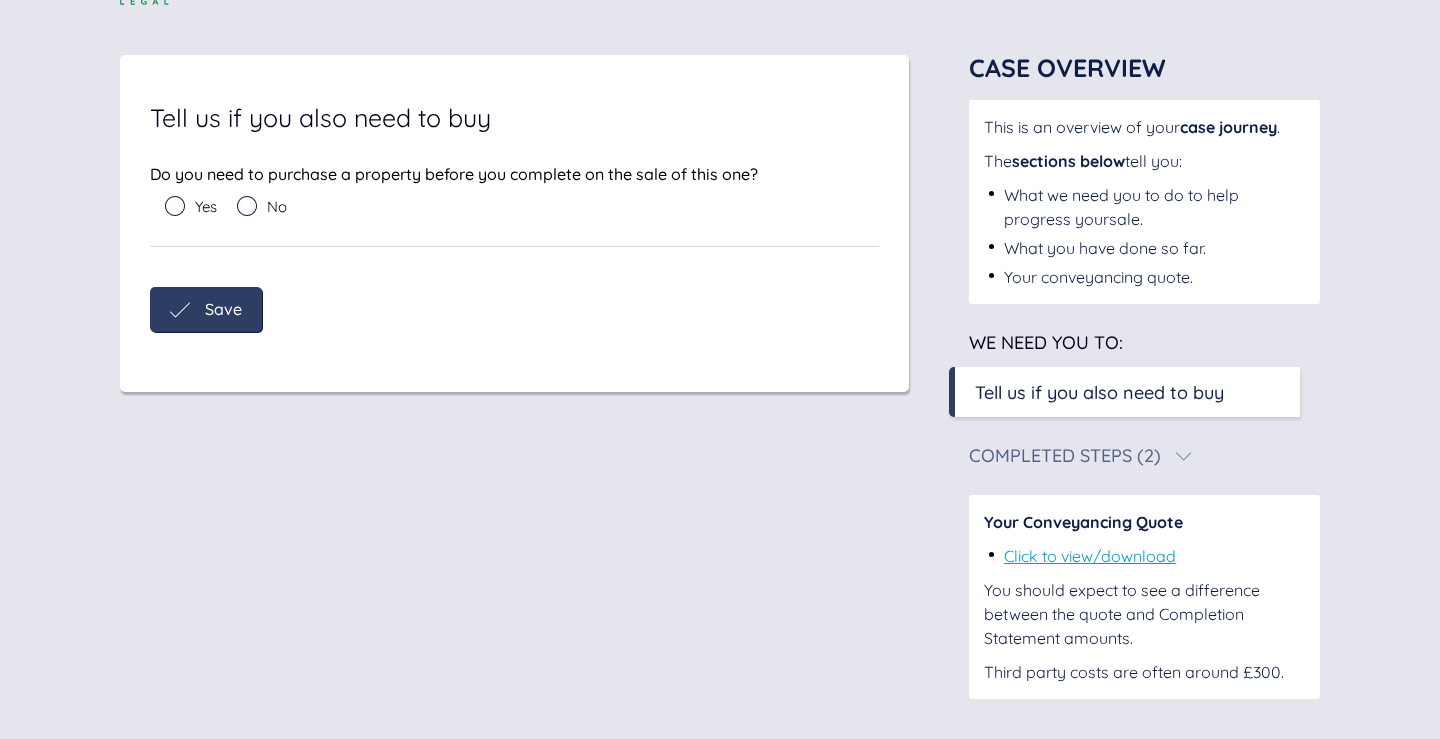 scroll, scrollTop: 95, scrollLeft: 0, axis: vertical 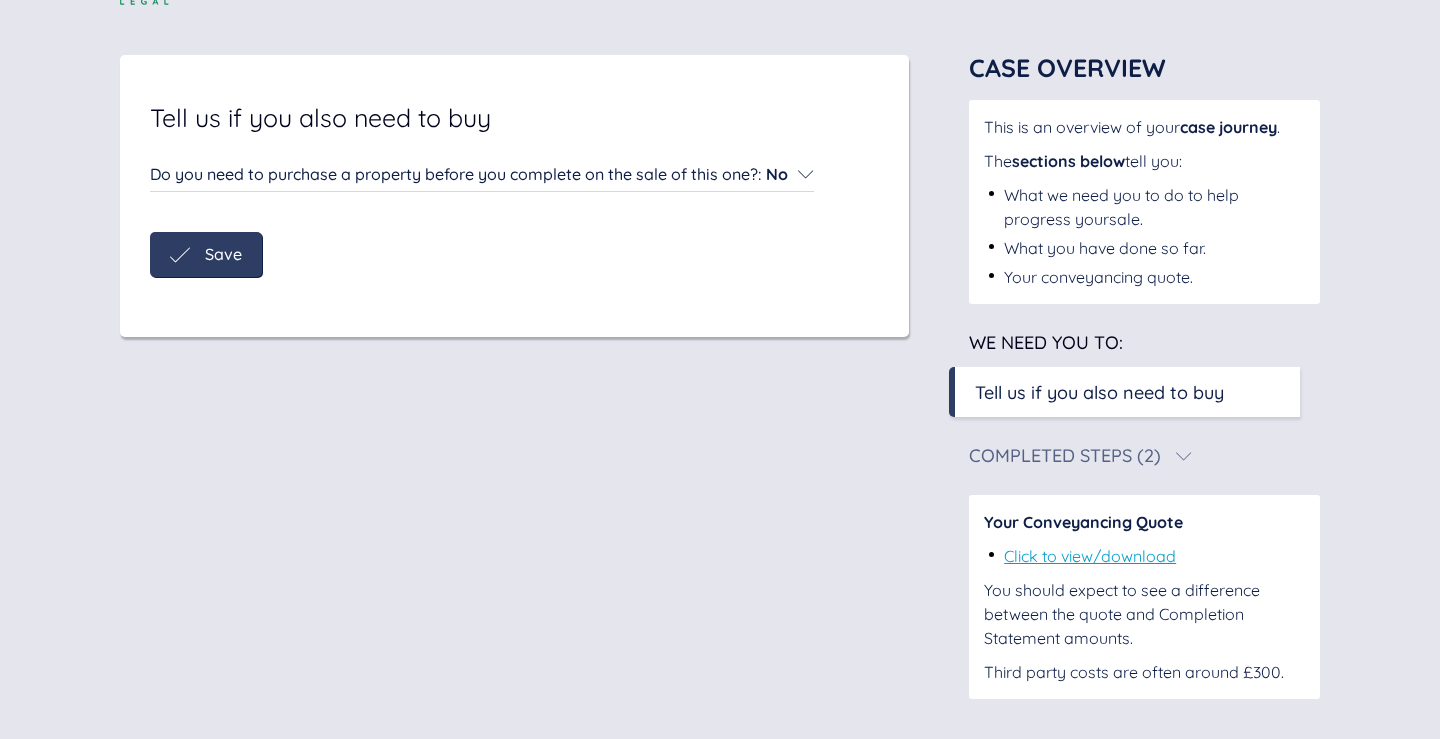 click on "Save" at bounding box center (223, 254) 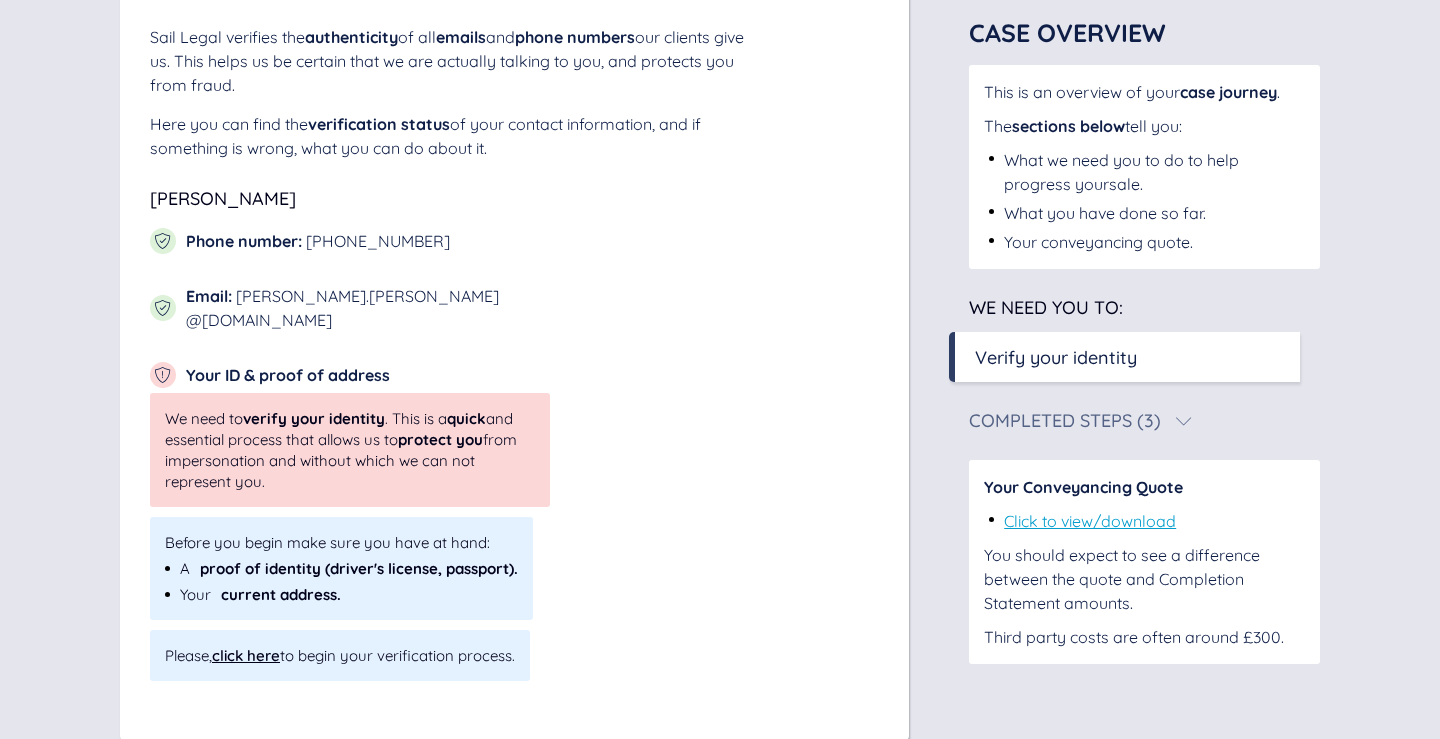 scroll, scrollTop: 250, scrollLeft: 0, axis: vertical 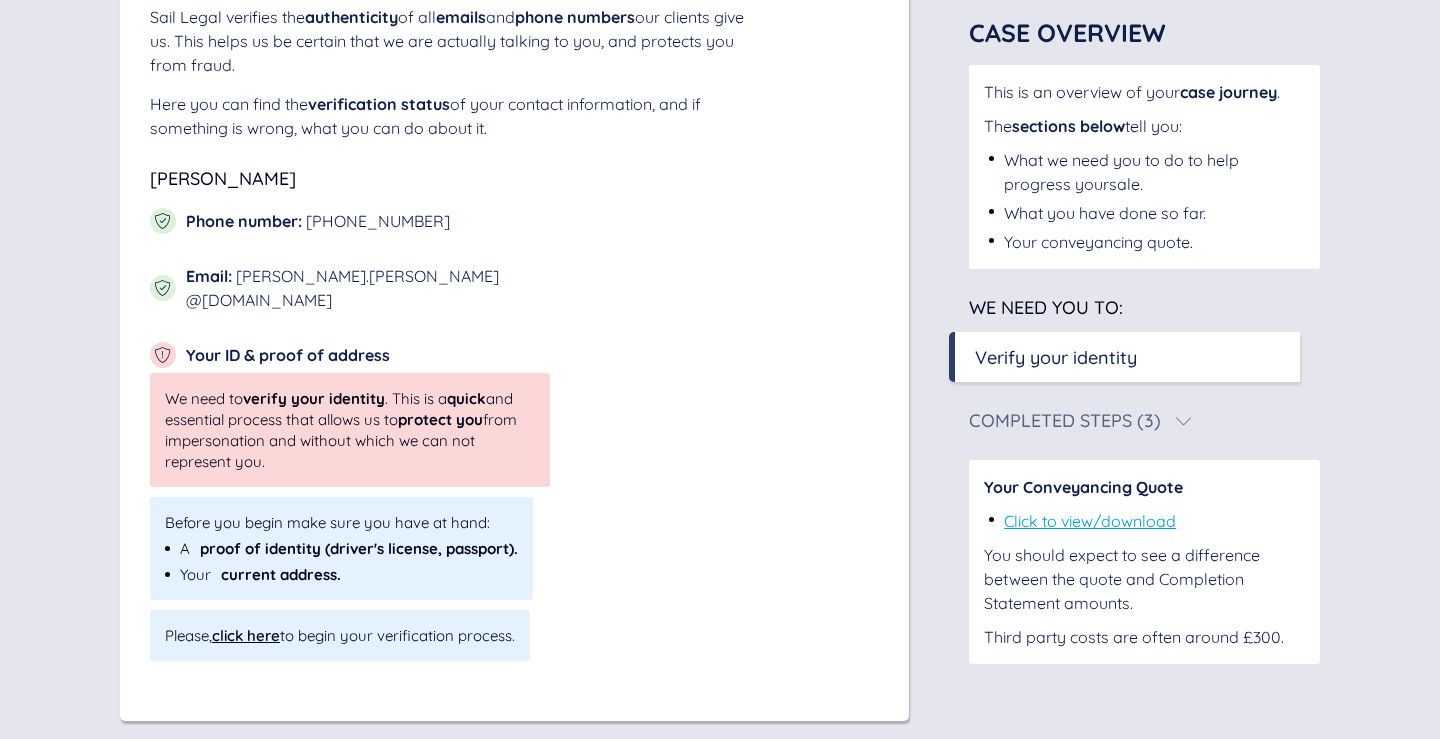 click on "Verify your identity" at bounding box center (1056, 357) 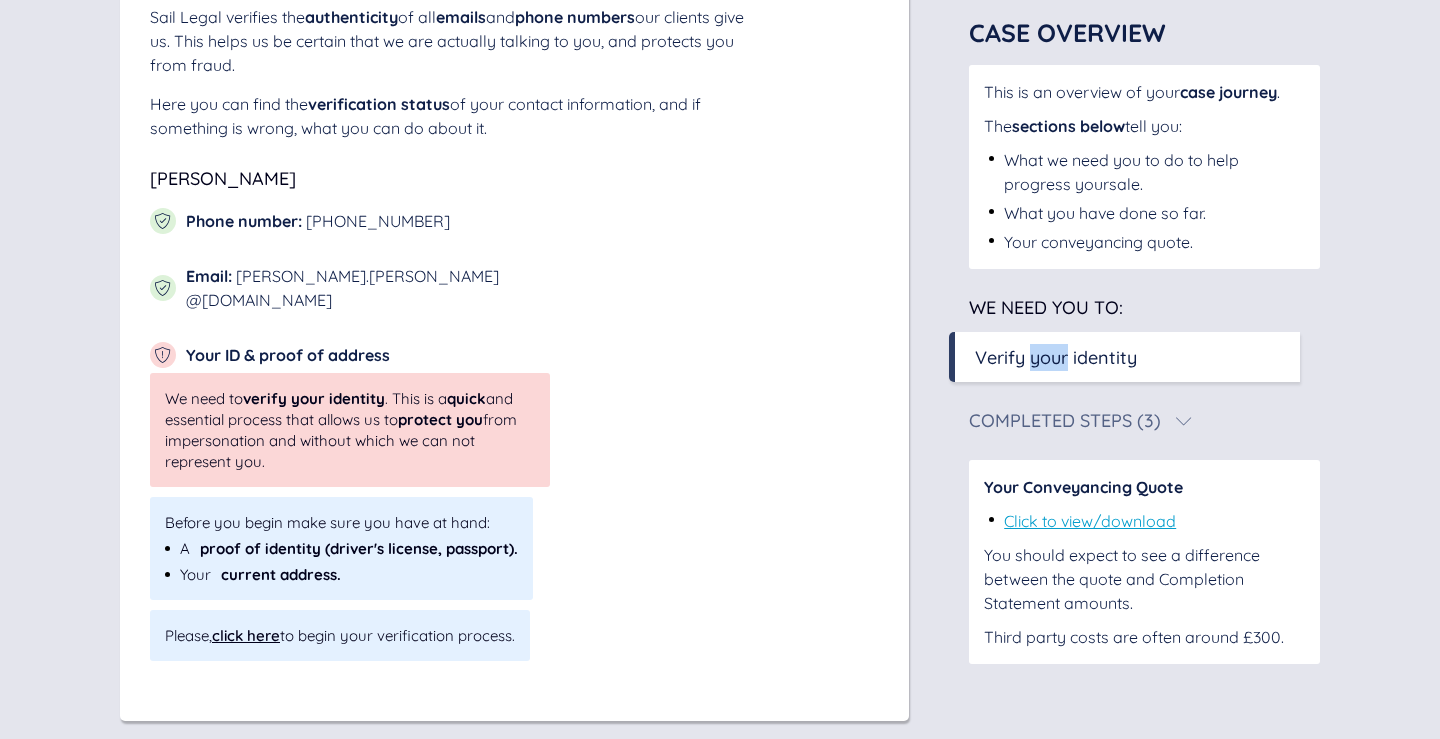 click on "Verify your identity" at bounding box center (1056, 357) 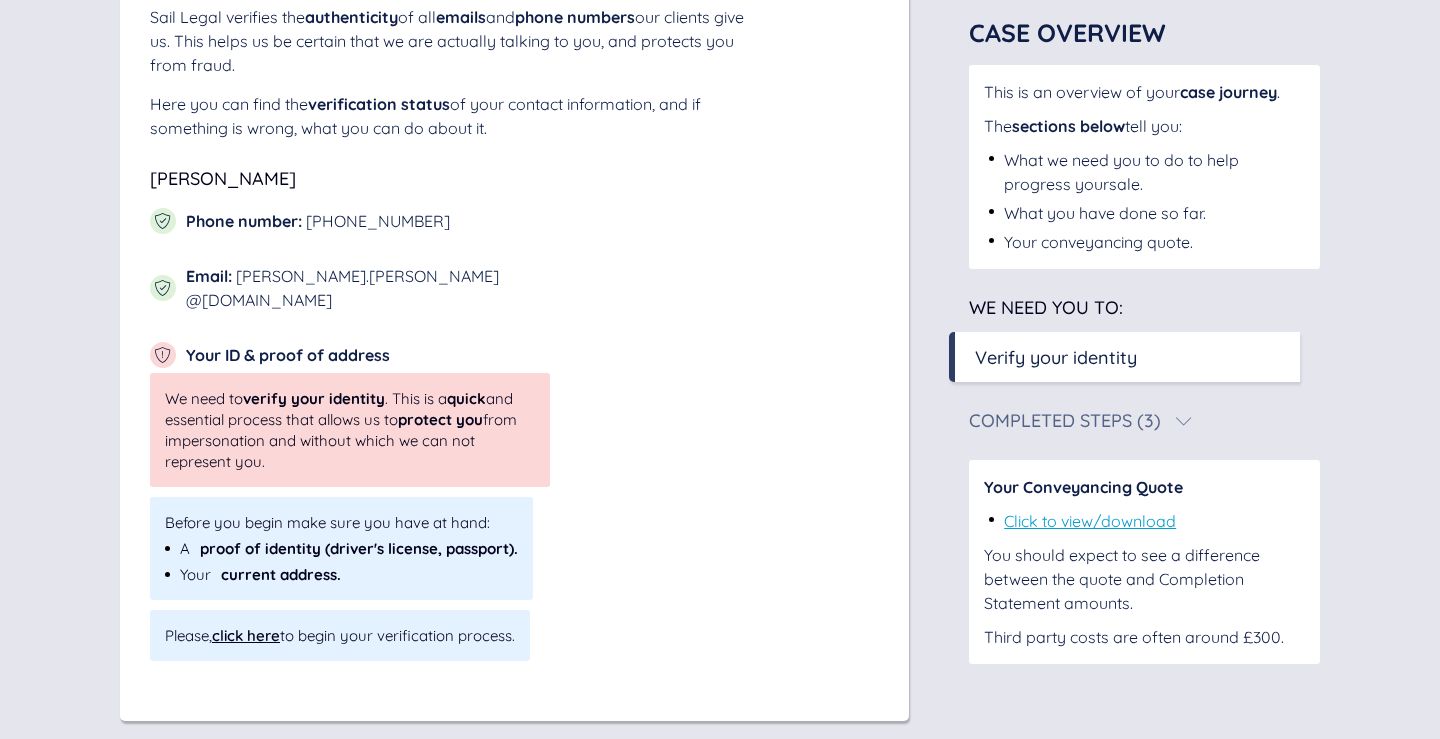 click on "Marcus Timson Phone number :   +447715177862 Email :   marcus.timson @me.com Your ID & proof of address We need to  verify your identity . This is a  quick  and essential process that allows us to  protect you  from impersonation and without which we can not represent you. Before you begin make sure you have at hand: A  proof of identity (driver's license, passport). Your  current address. Please,  click here  to begin your verification process. Identity verification What is your full legal name and date of birth  as it is written on your ID? First name Middle name(s) Last name First name Middle name(s) Last name Date of birth (day, month, year) / / Save Date of birth (day, month, year) / / Save" at bounding box center (514, 415) 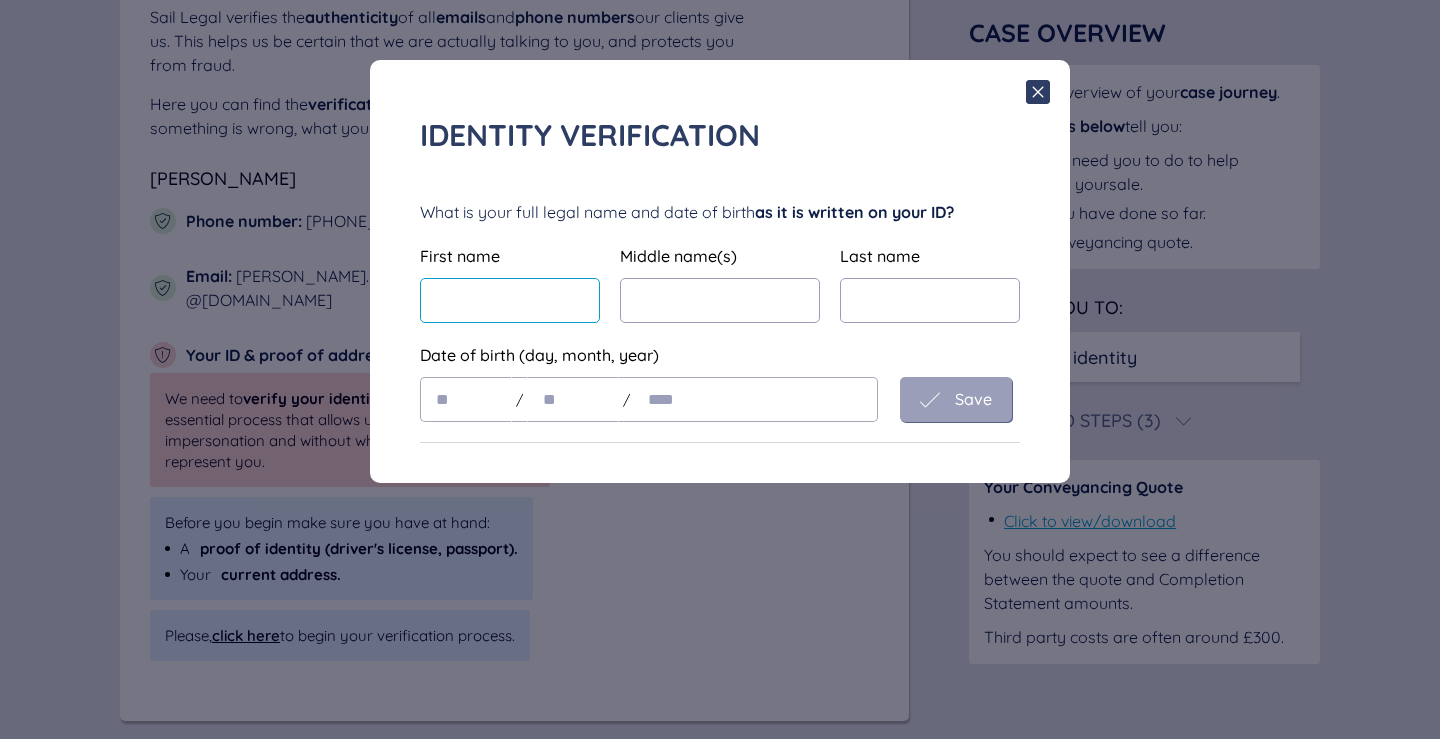 click at bounding box center [510, 300] 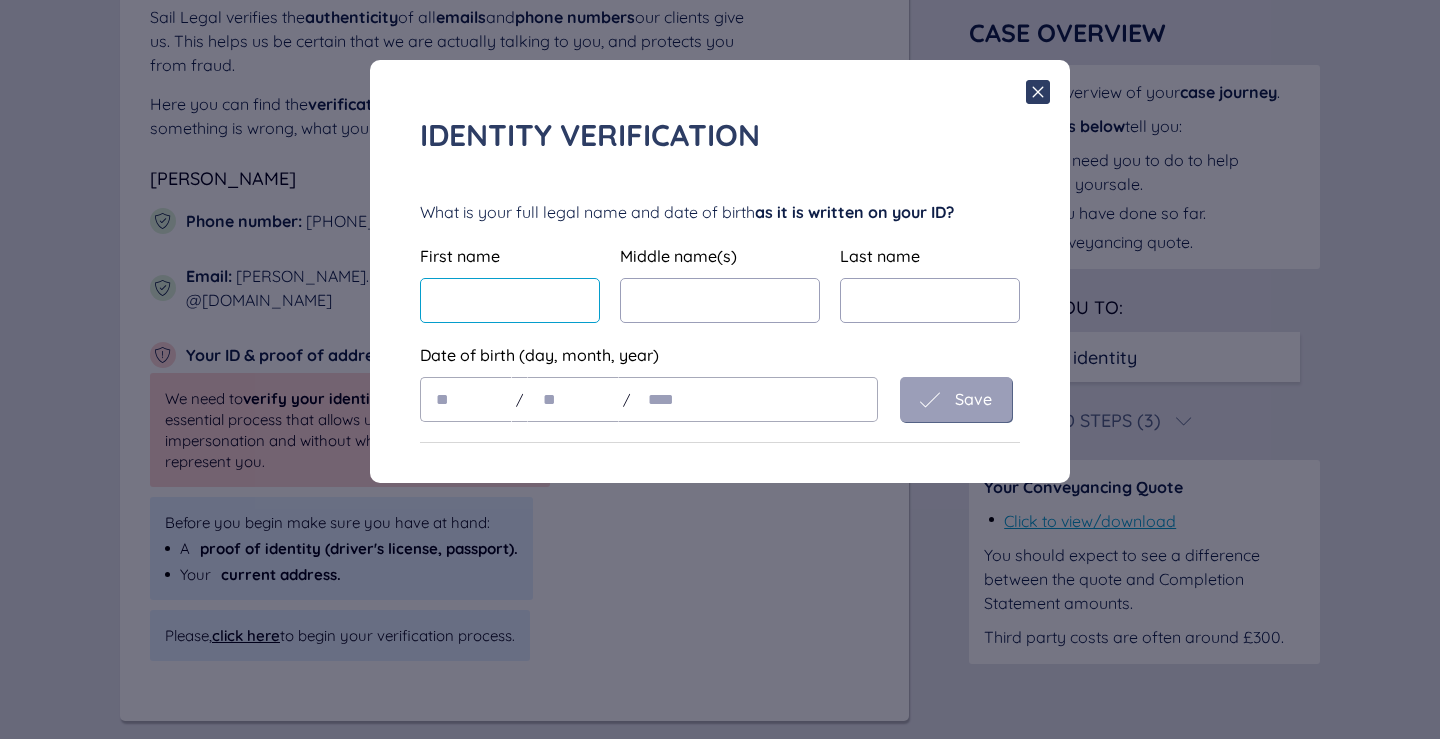type on "******" 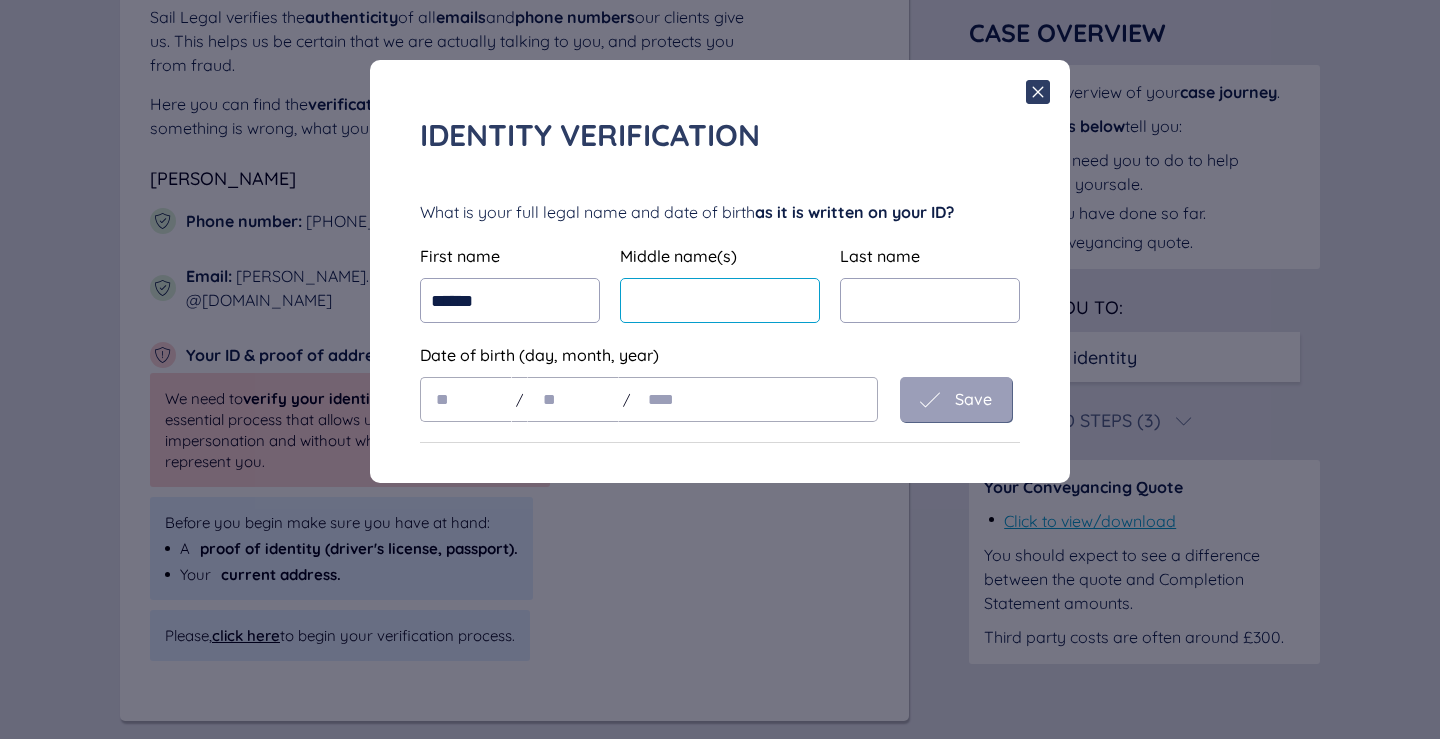 type on "******" 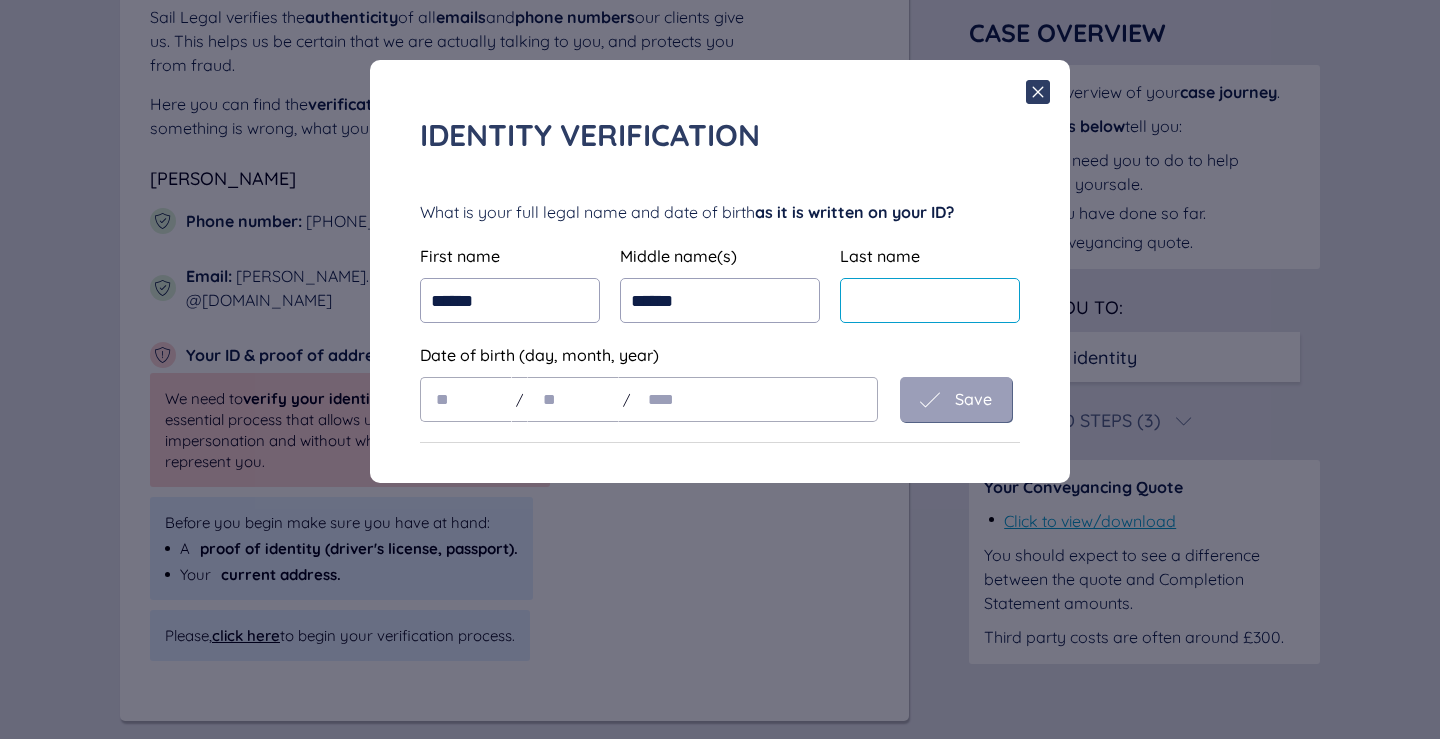 type on "******" 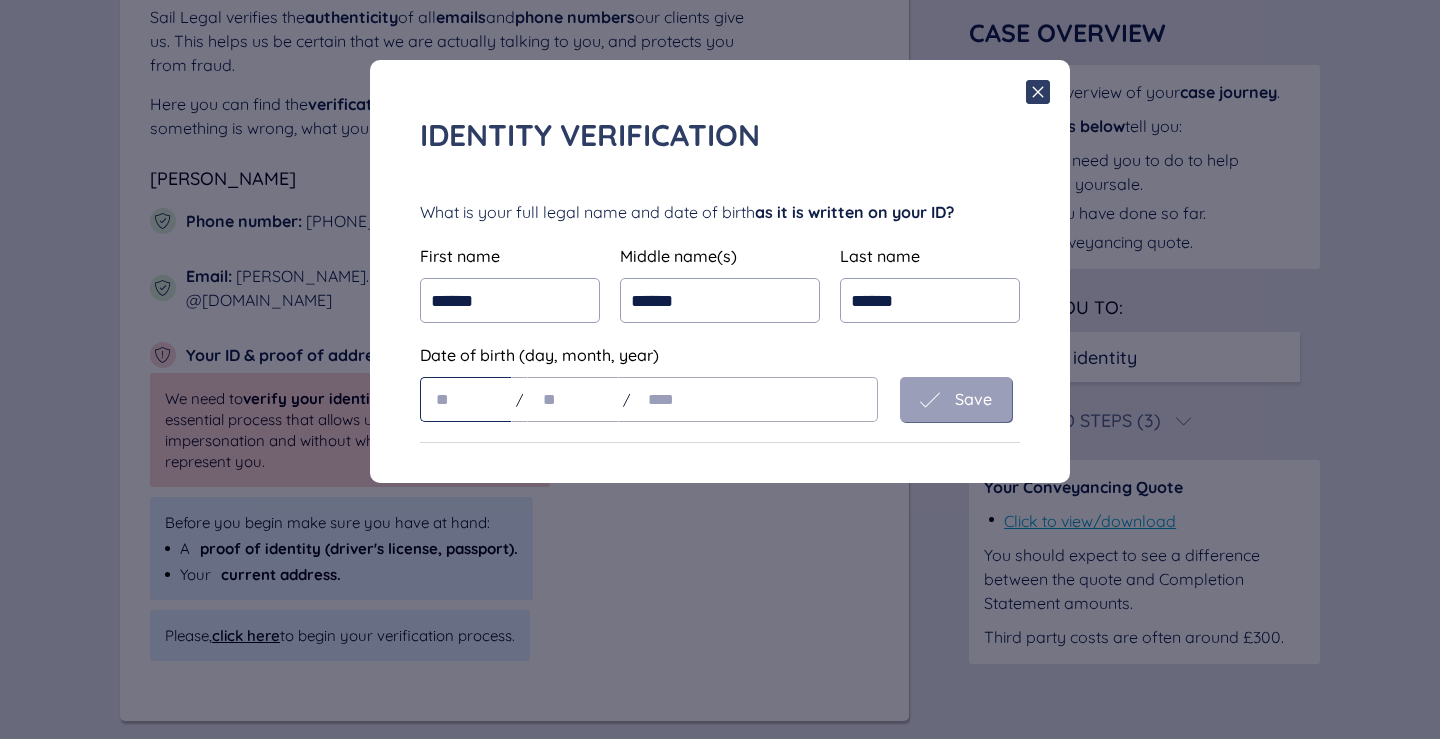 click at bounding box center [466, 399] 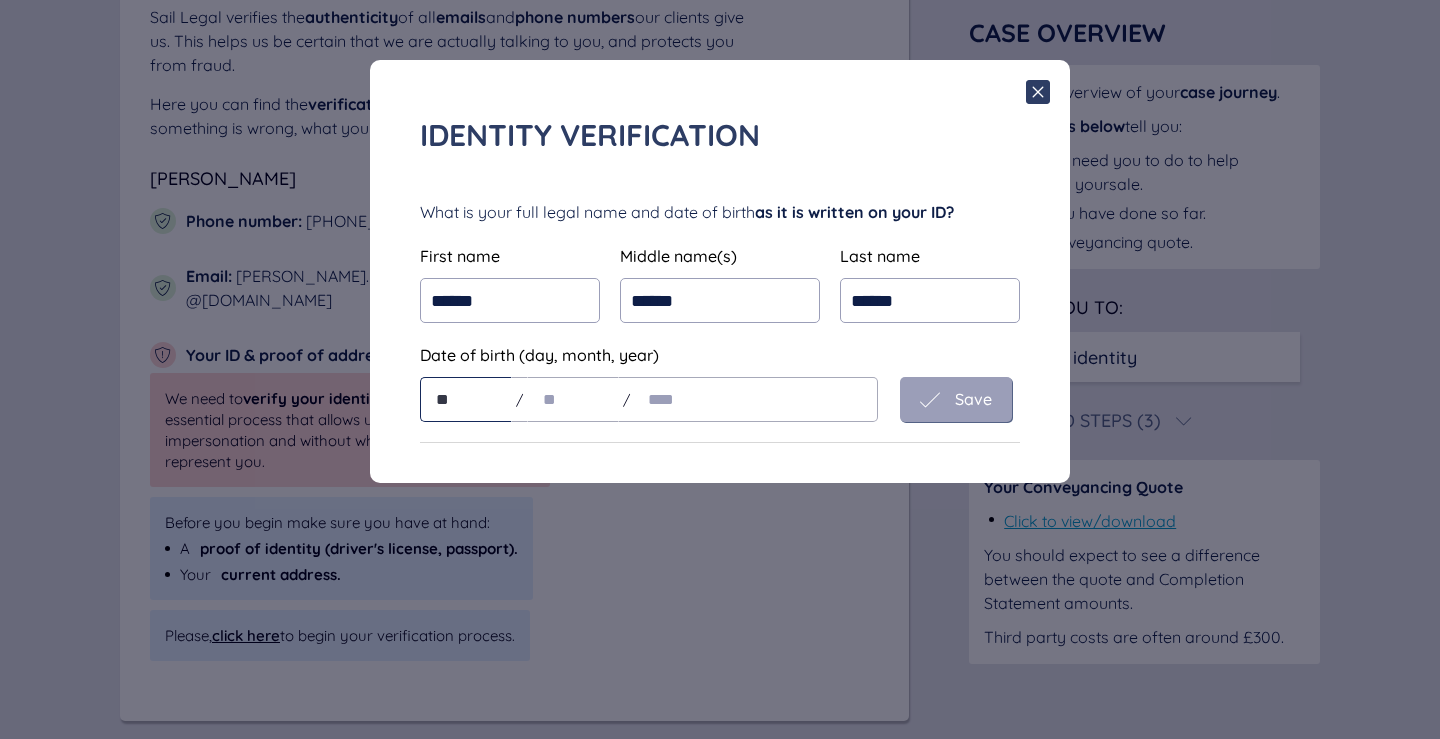 type on "**" 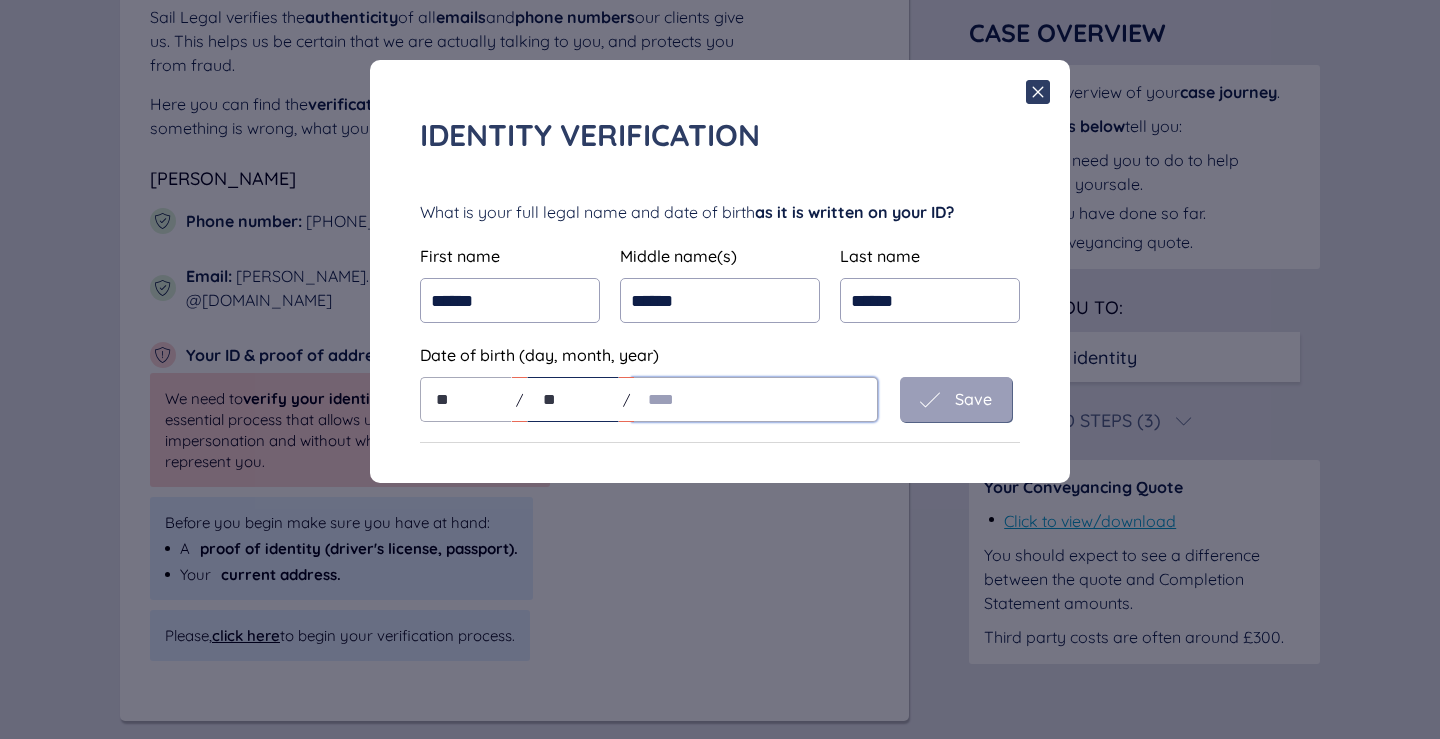 type on "**" 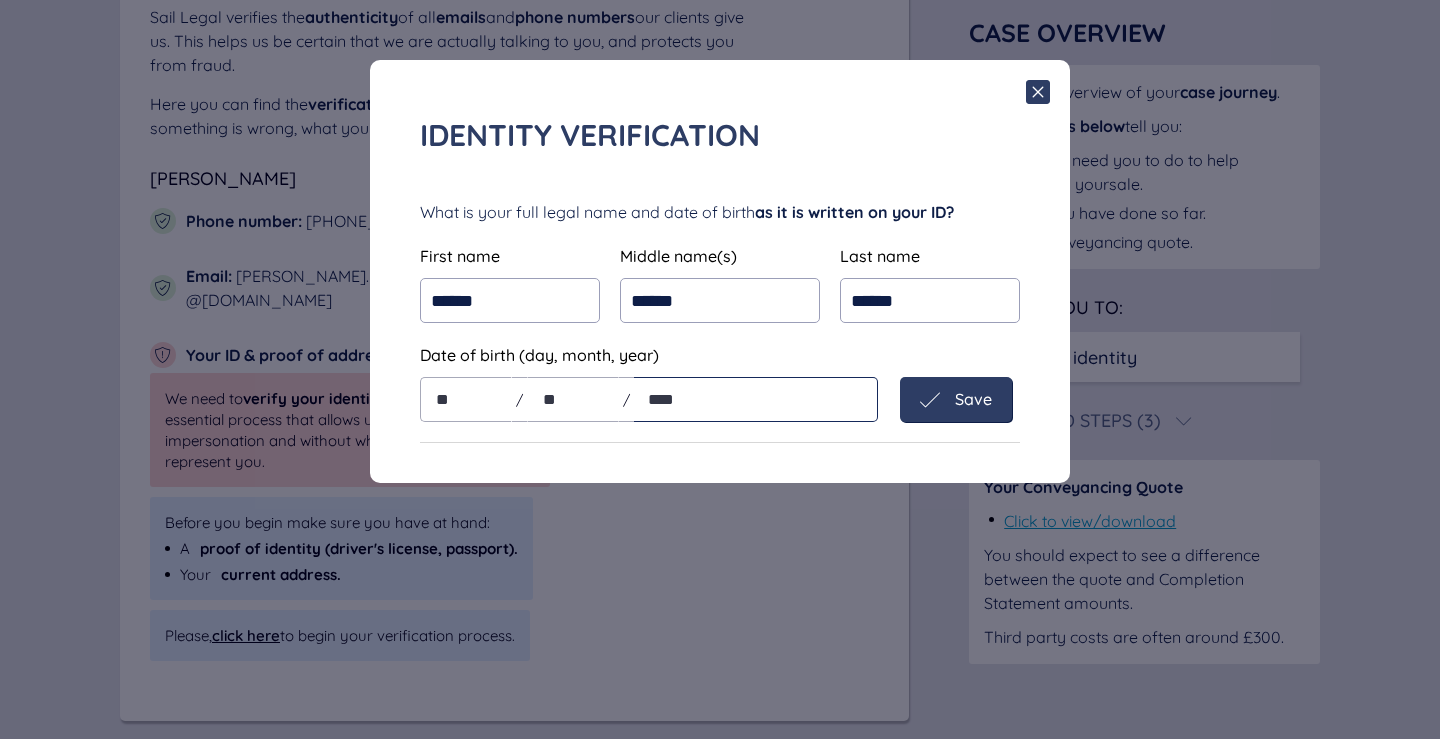type on "****" 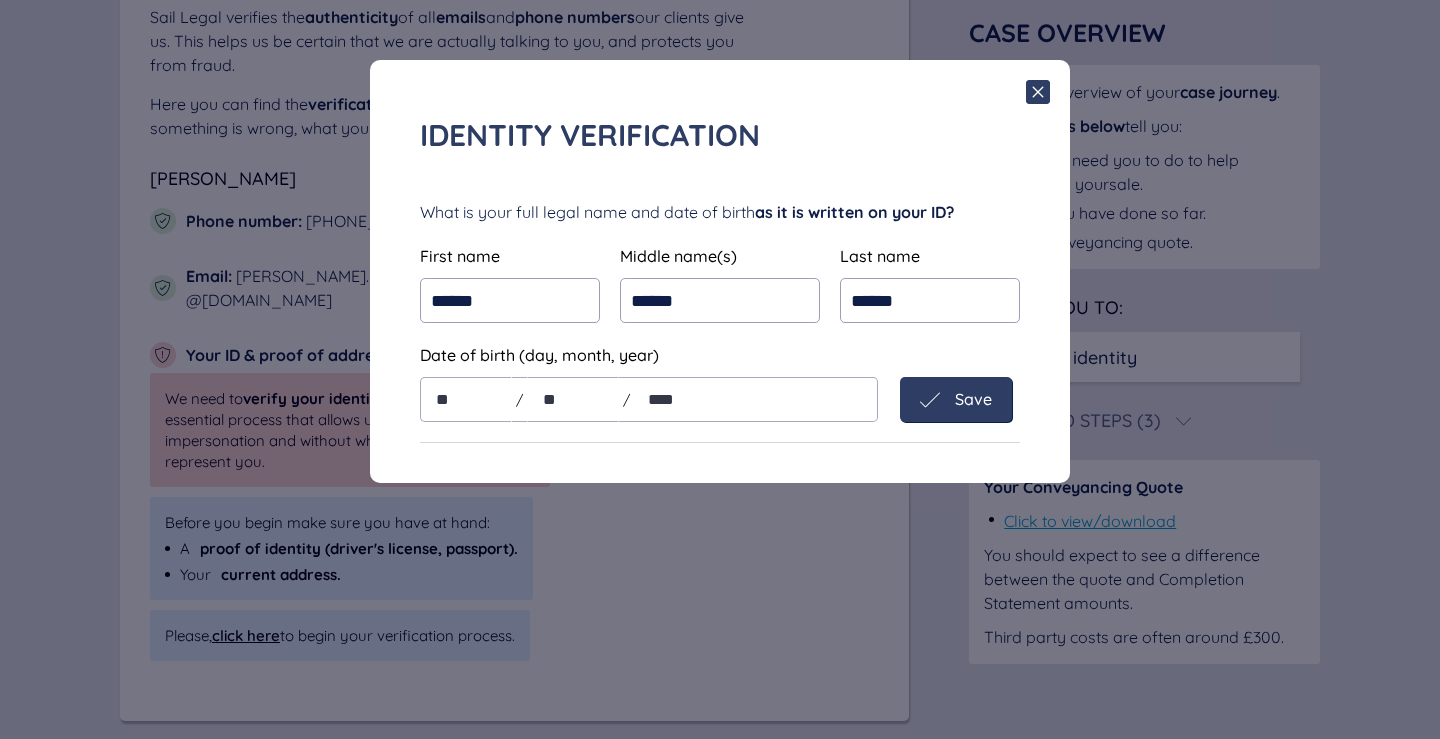 click on "Save" at bounding box center [973, 399] 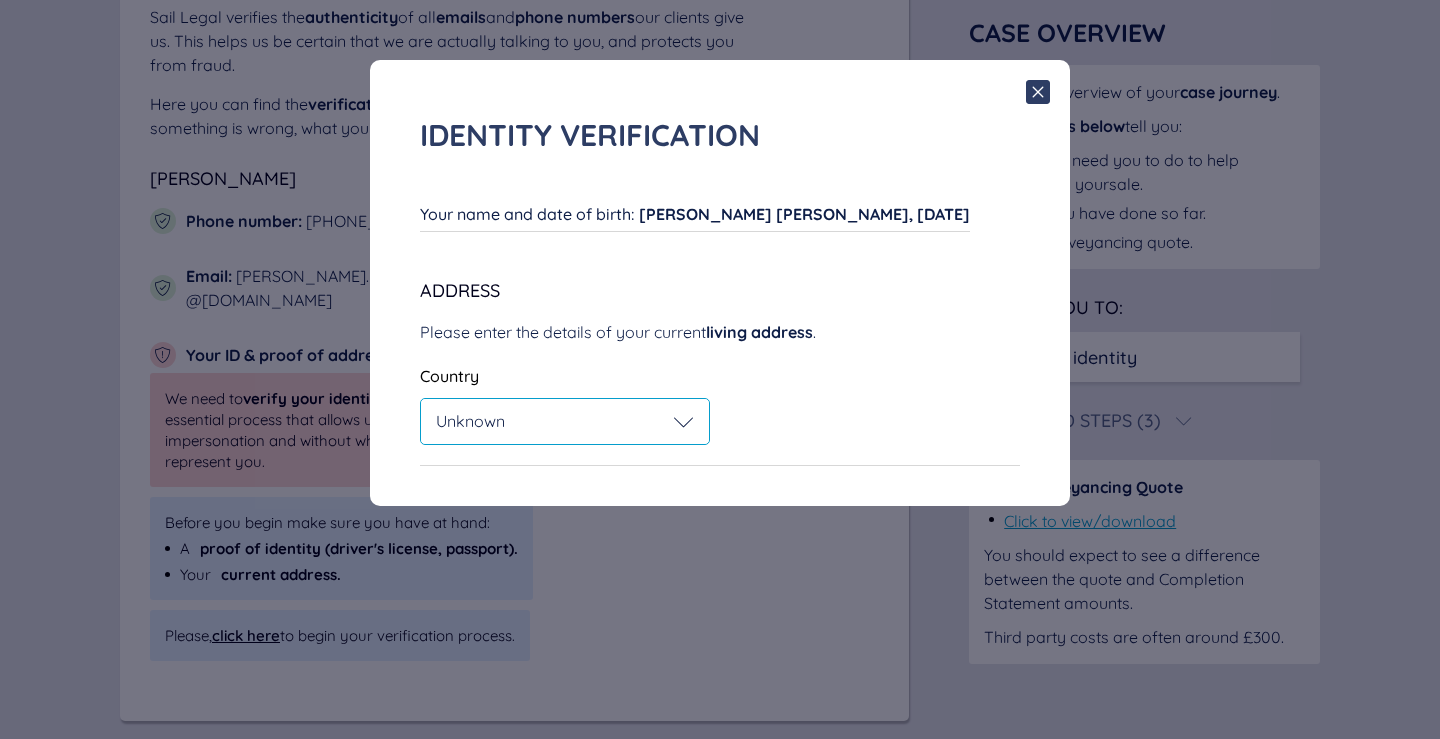 click 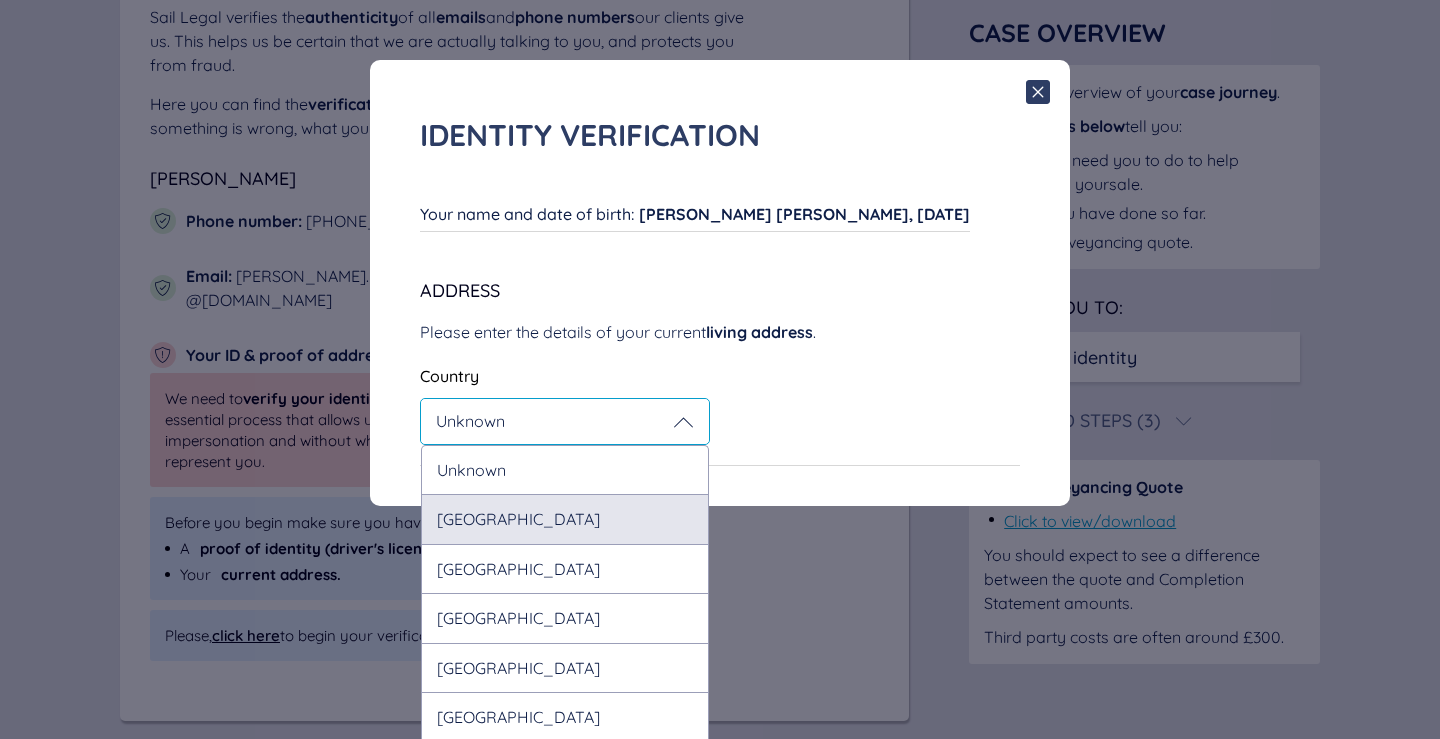 click on "United Kingdom" at bounding box center [565, 518] 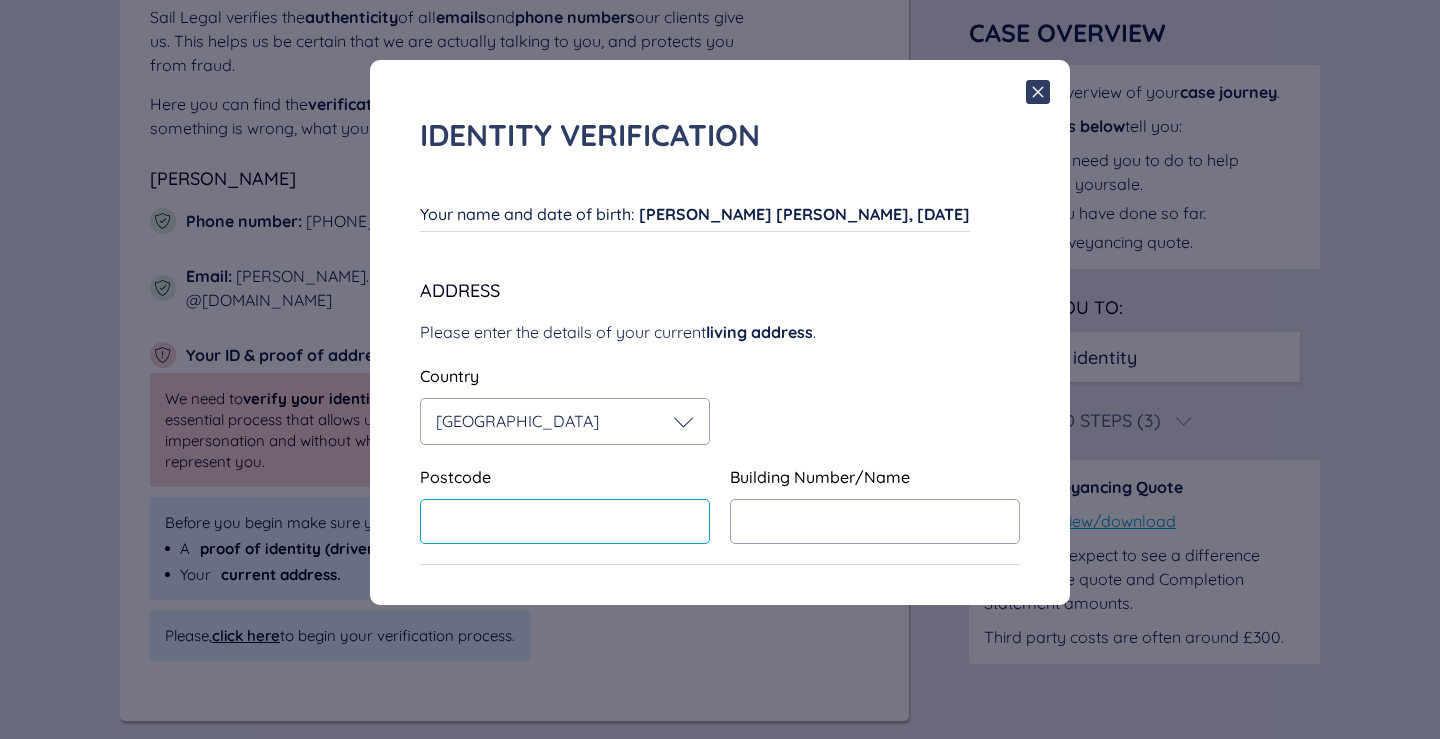click at bounding box center (565, 521) 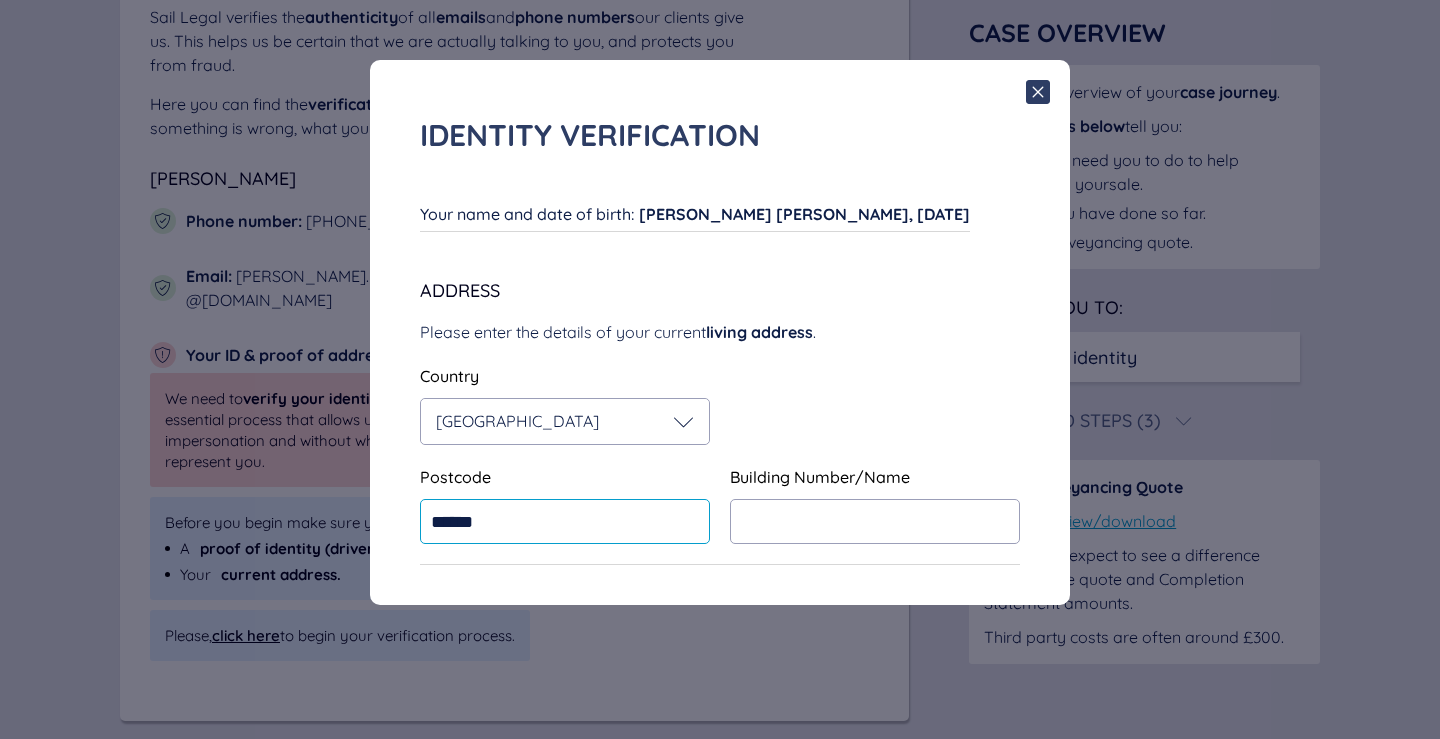type on "******" 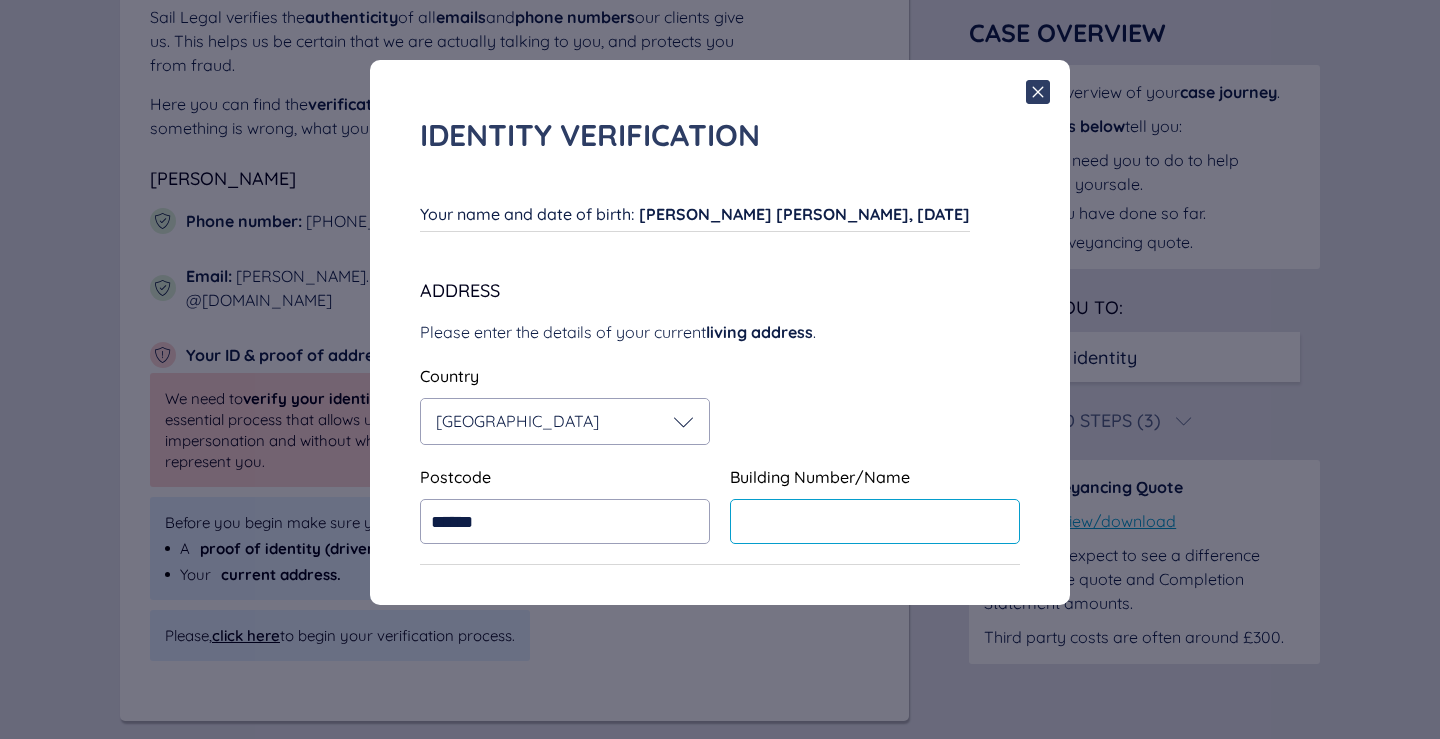 click at bounding box center [875, 521] 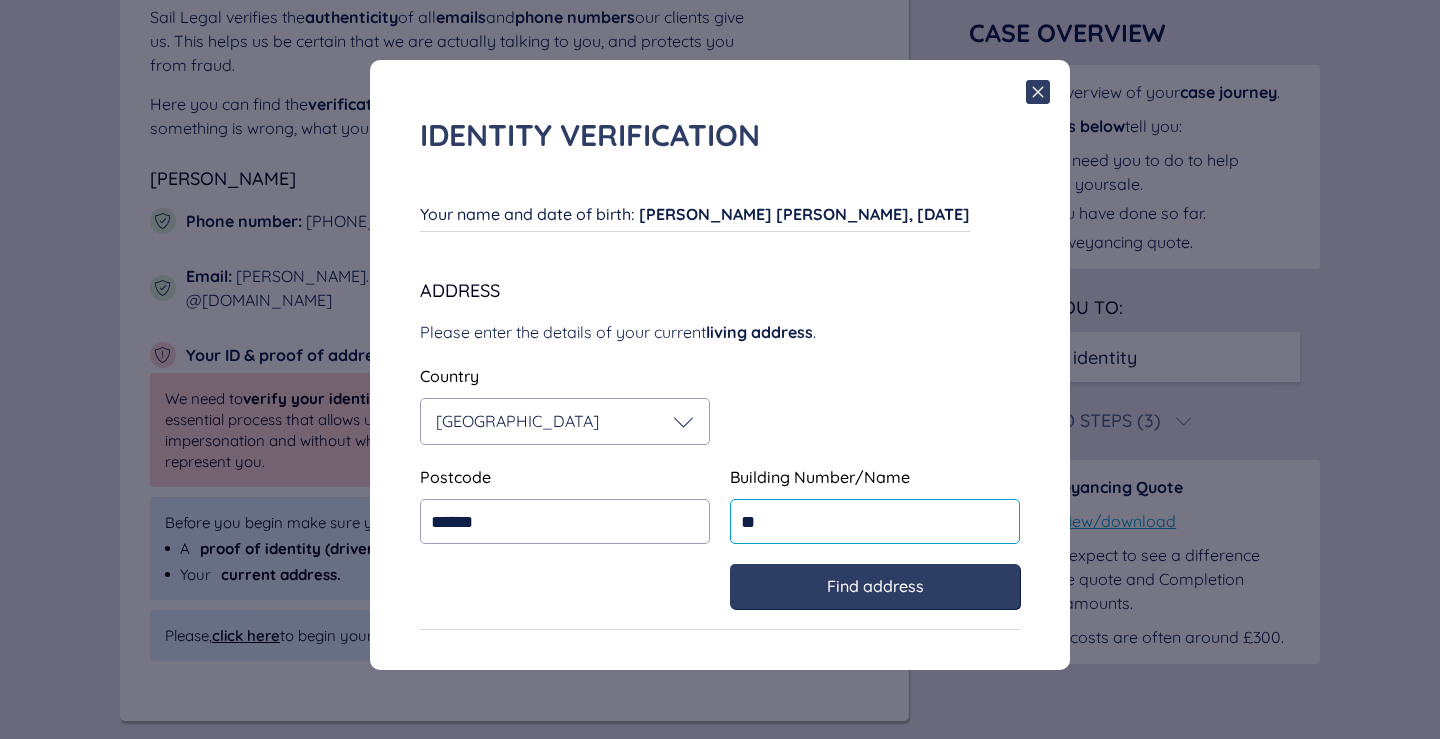 type on "**" 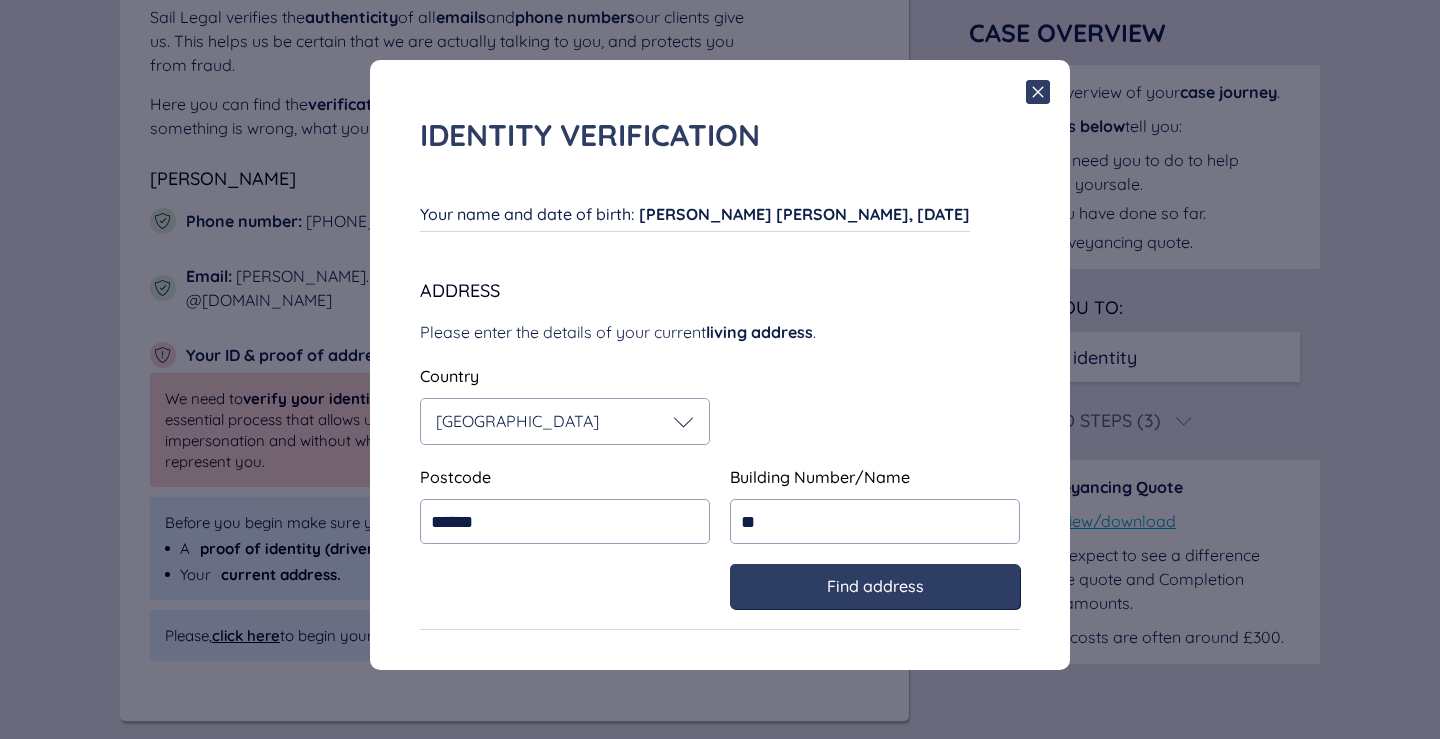 click on "Find address" at bounding box center [875, 586] 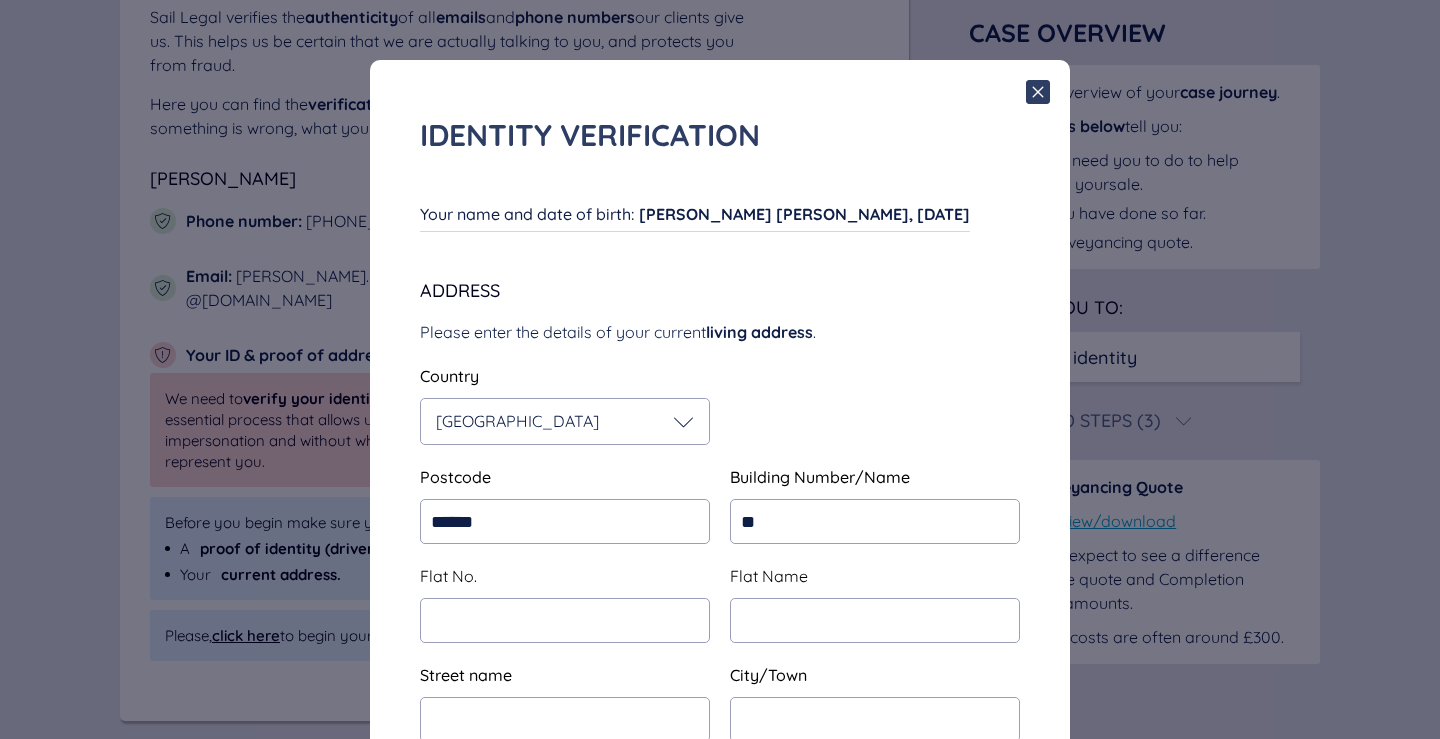 type on "**********" 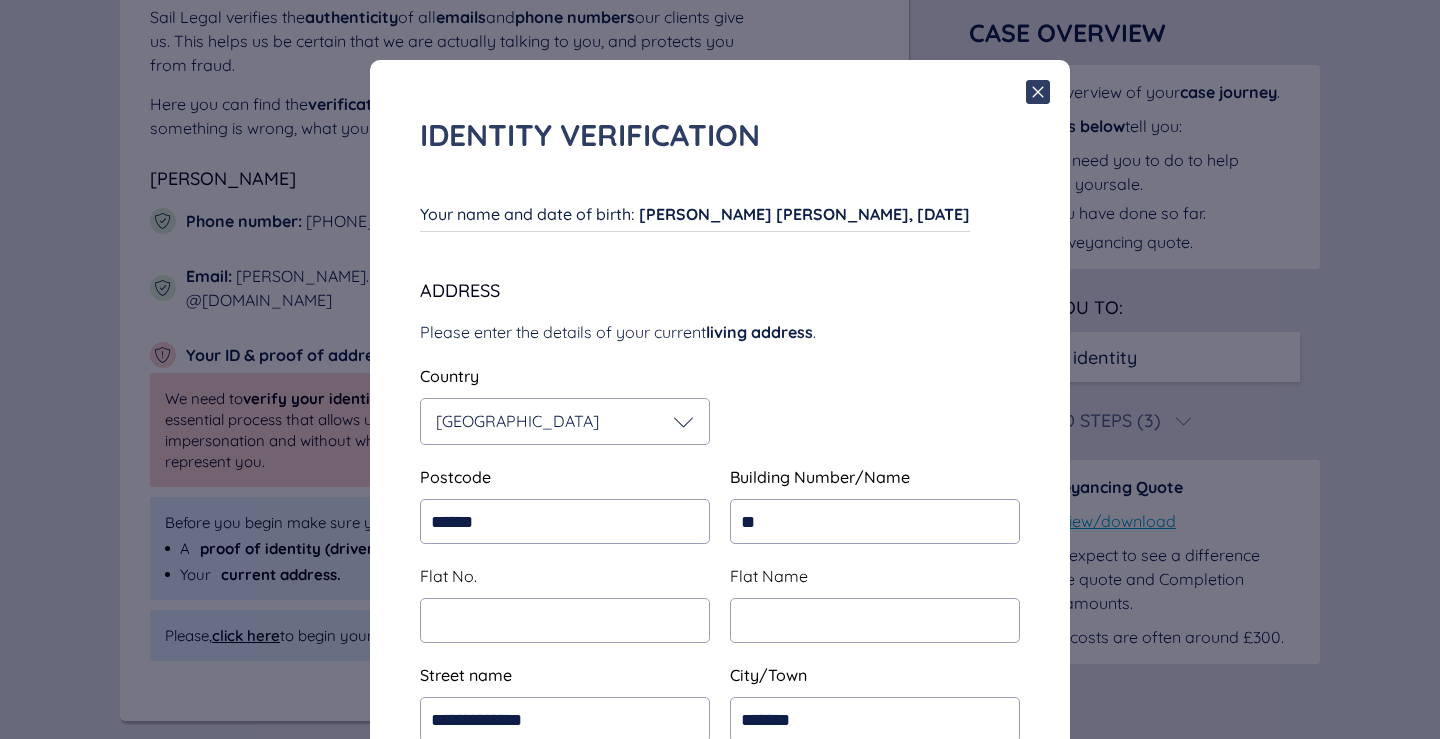 scroll, scrollTop: 272, scrollLeft: 0, axis: vertical 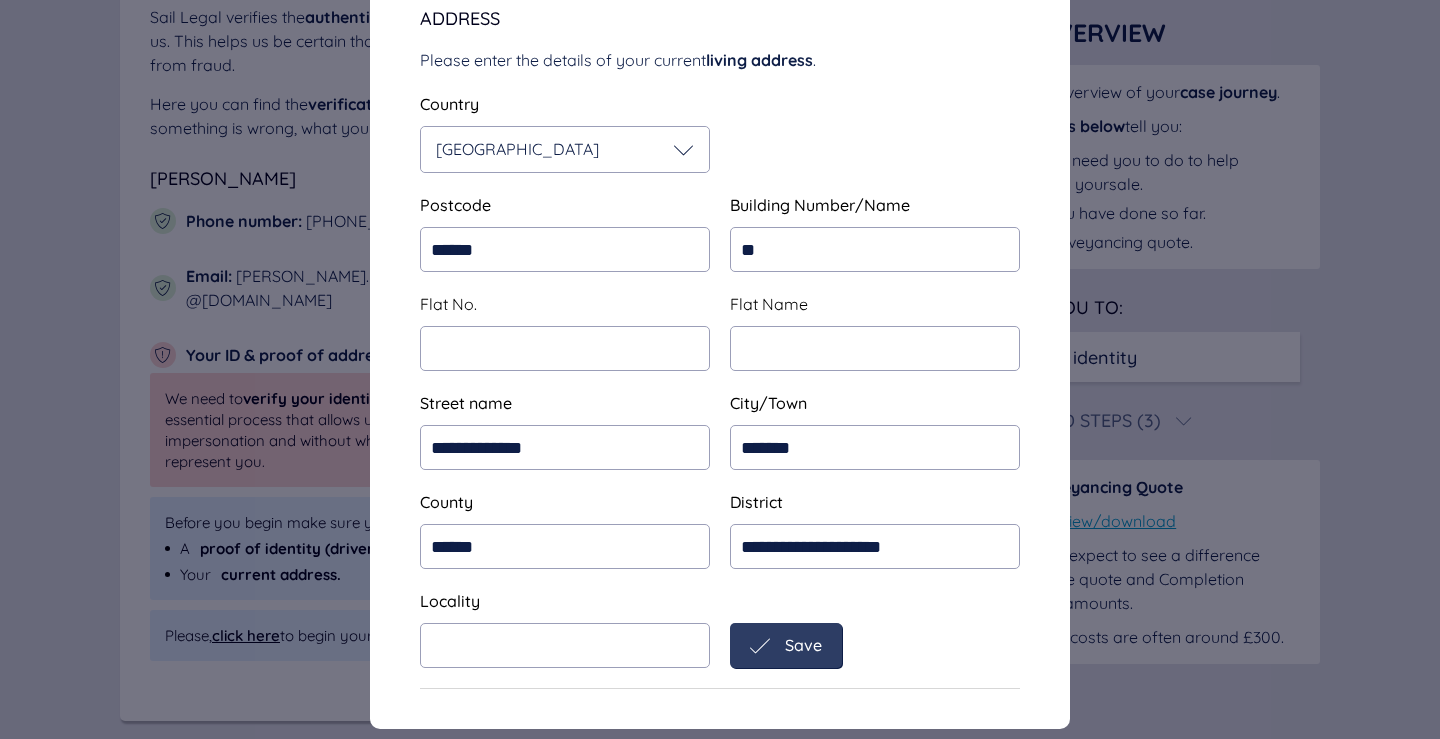 click on "Save" at bounding box center [803, 645] 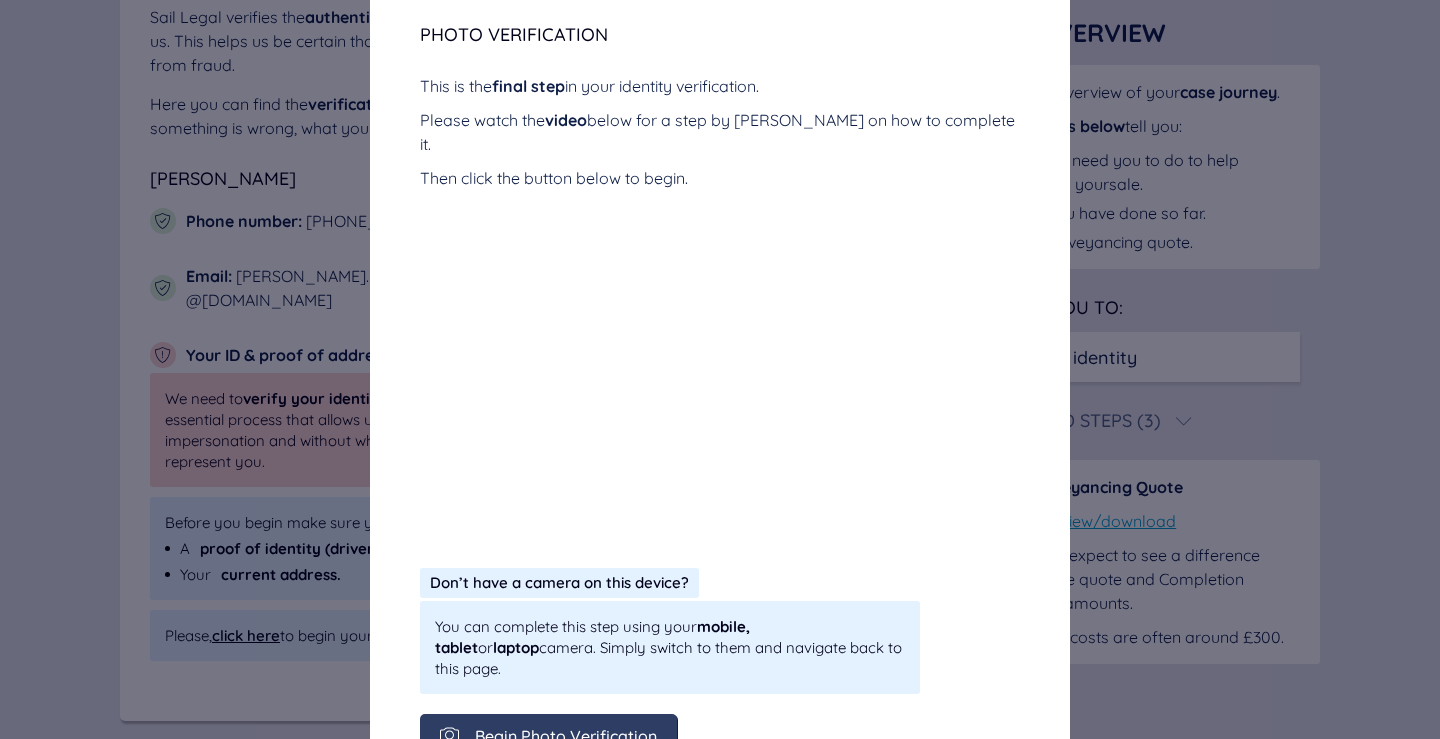 scroll, scrollTop: 363, scrollLeft: 0, axis: vertical 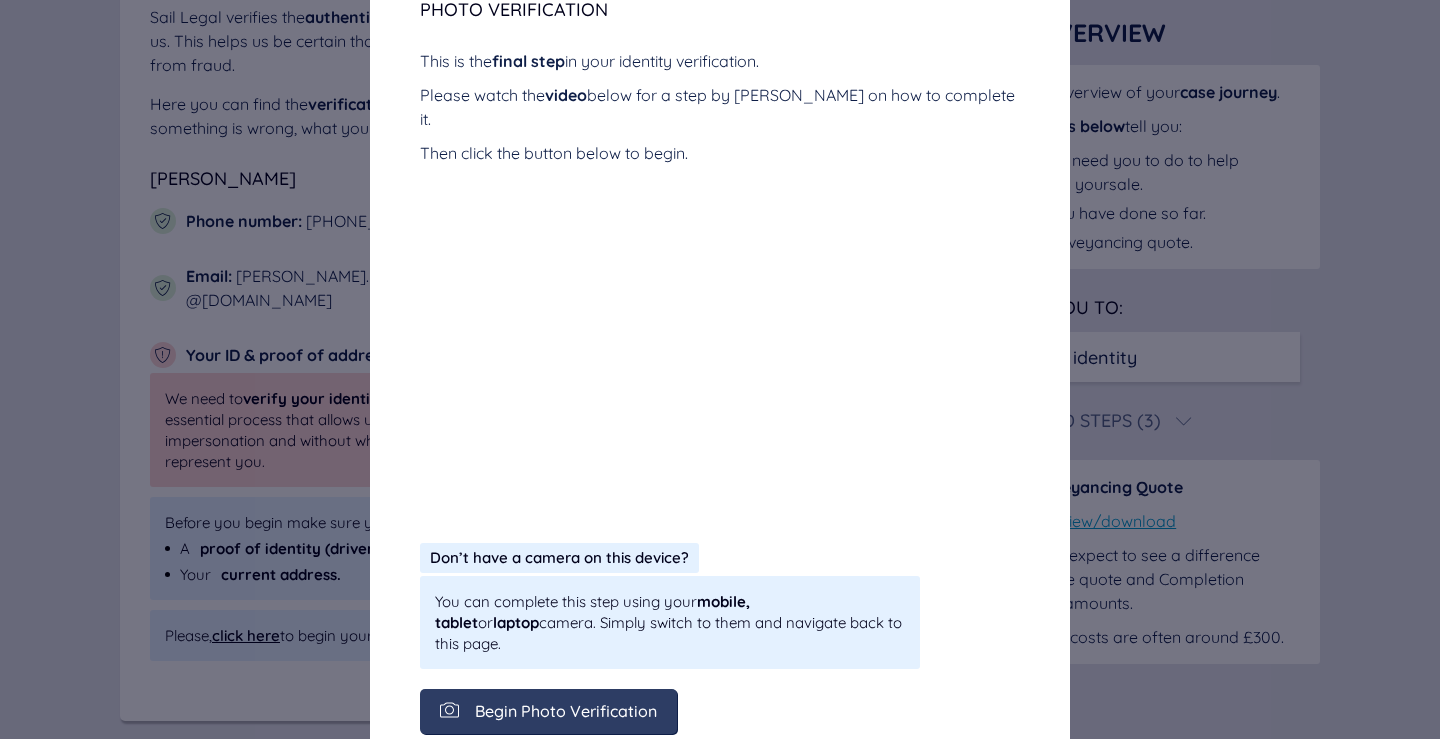 click on "Begin Photo Verification" at bounding box center (566, 711) 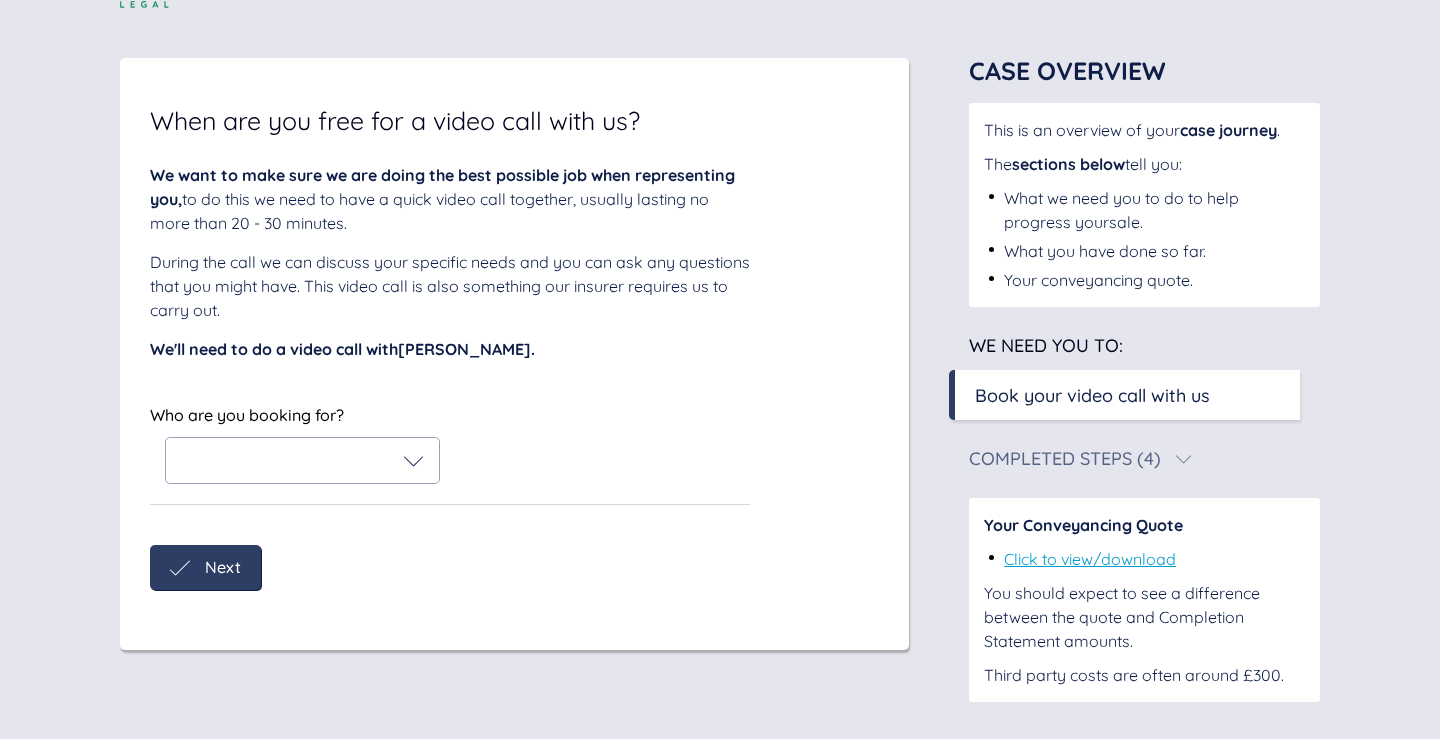 scroll, scrollTop: 95, scrollLeft: 0, axis: vertical 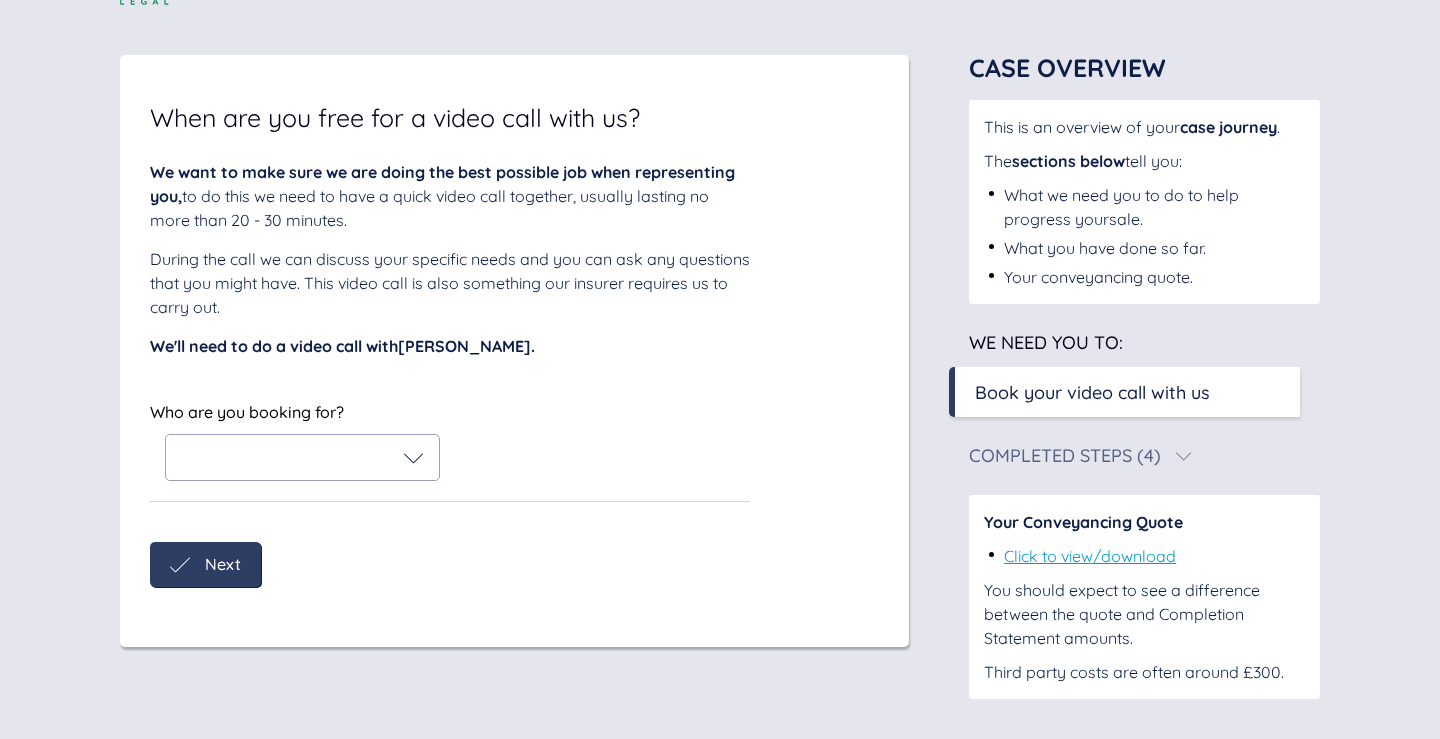 click 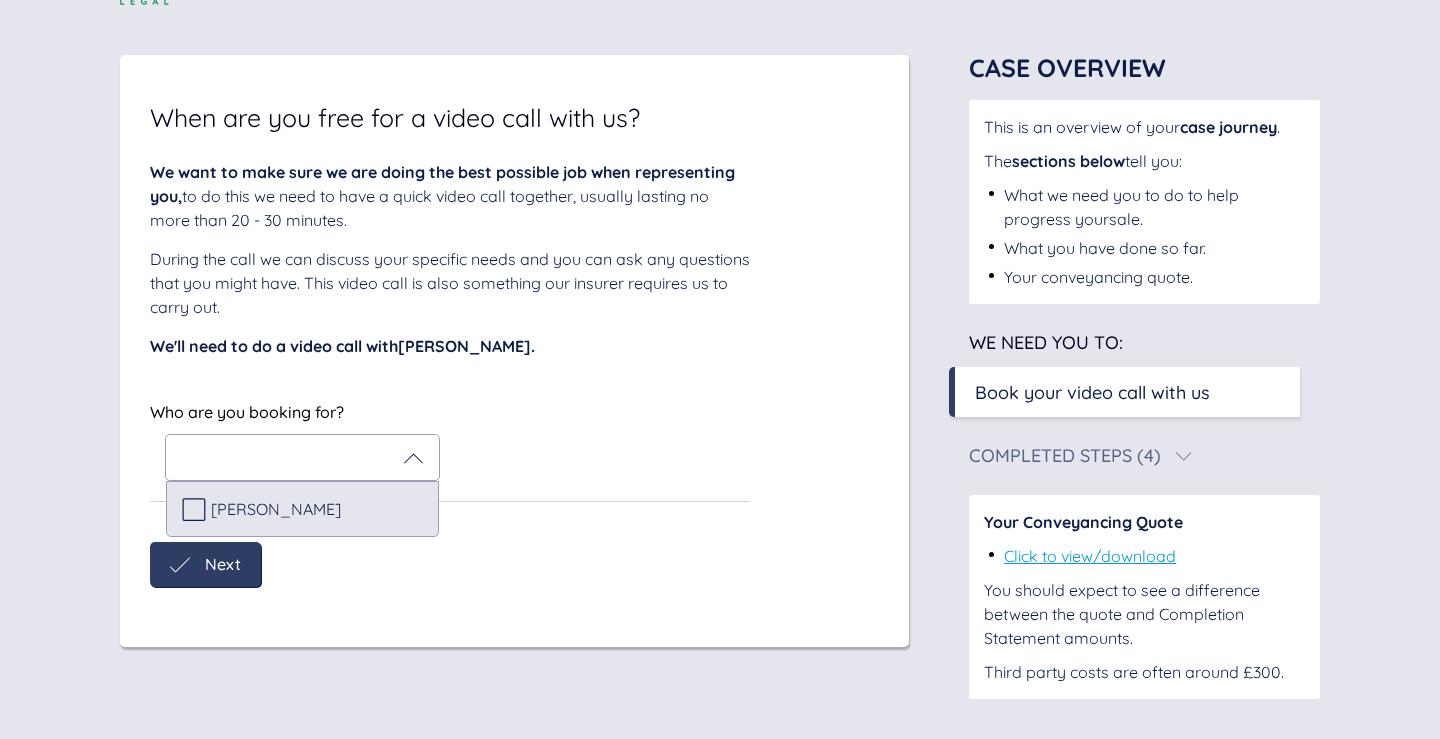click on "[PERSON_NAME]" at bounding box center [276, 509] 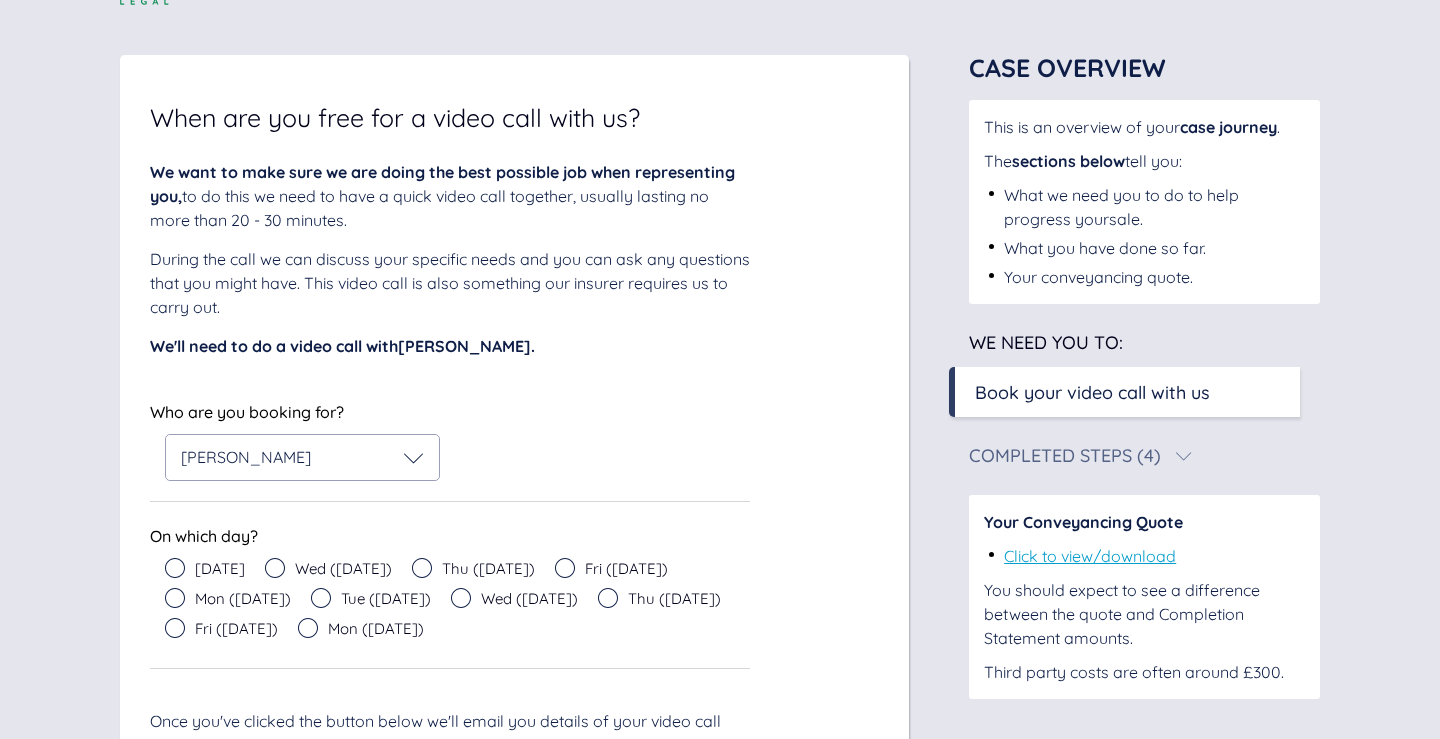 click on "Who are you booking for? [PERSON_NAME]" at bounding box center (450, 439) 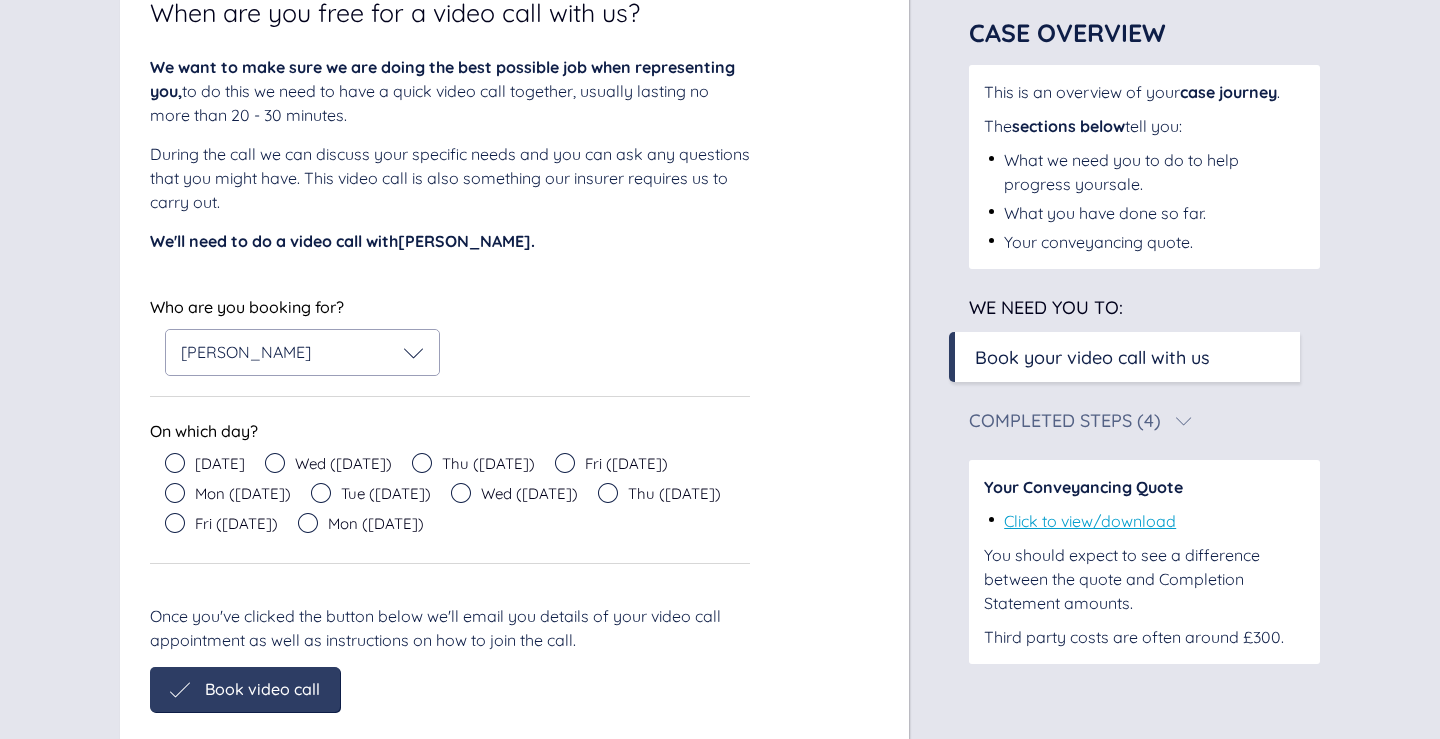 click 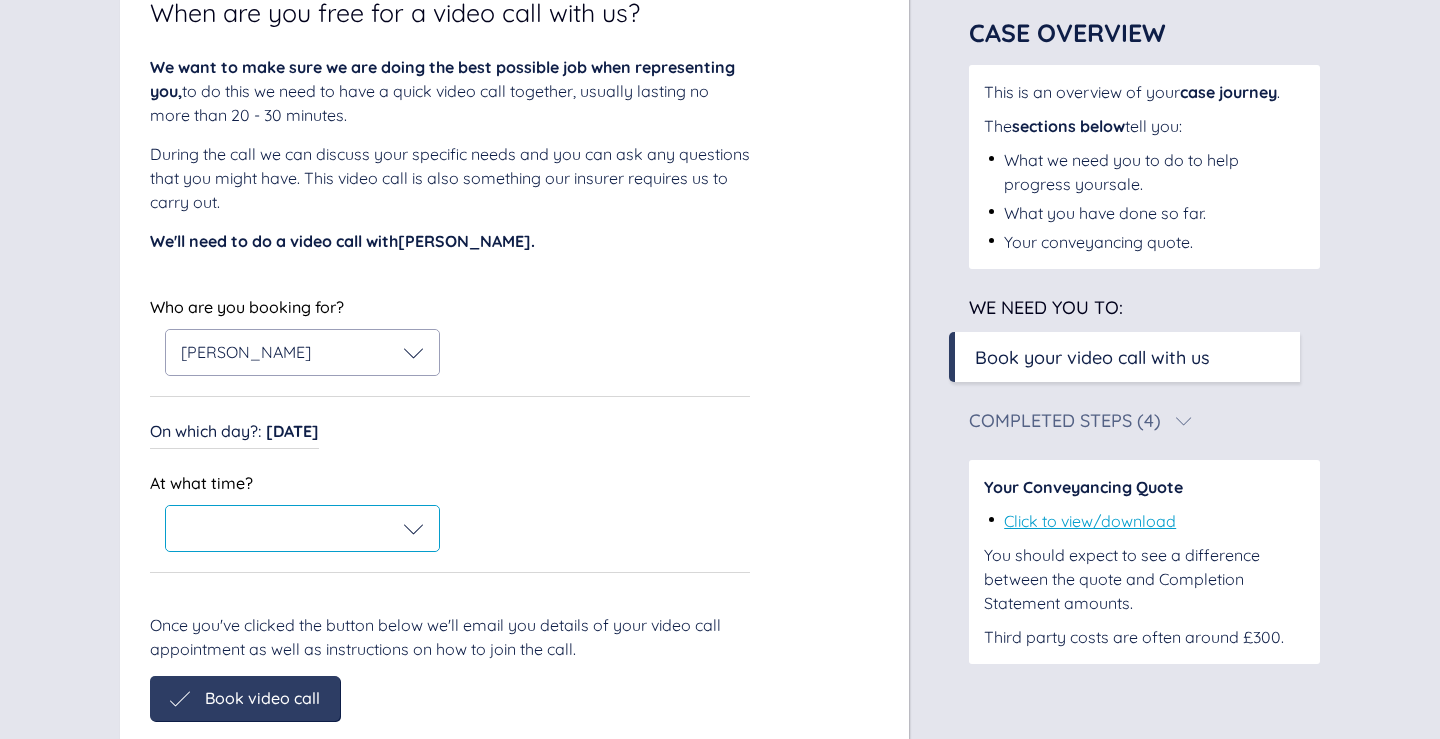 click 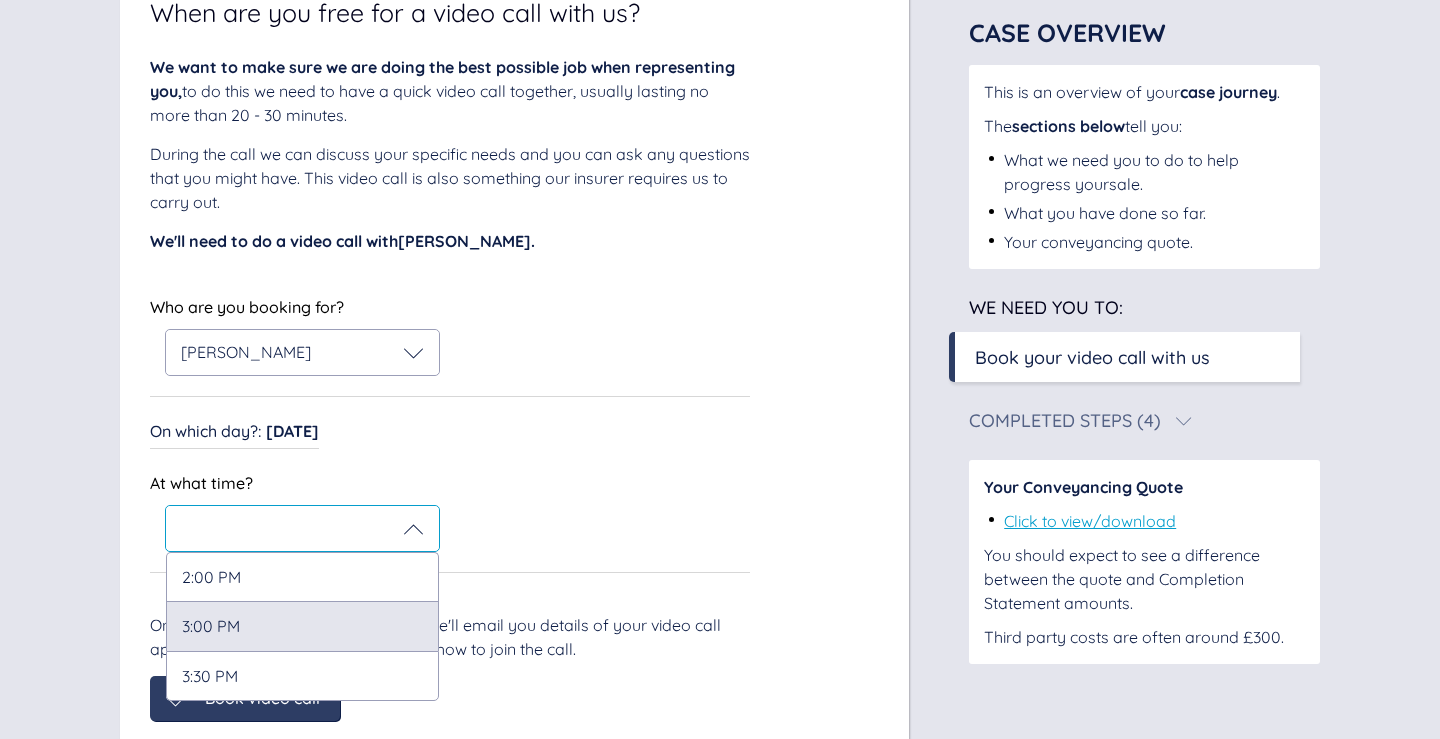 scroll, scrollTop: 282, scrollLeft: 0, axis: vertical 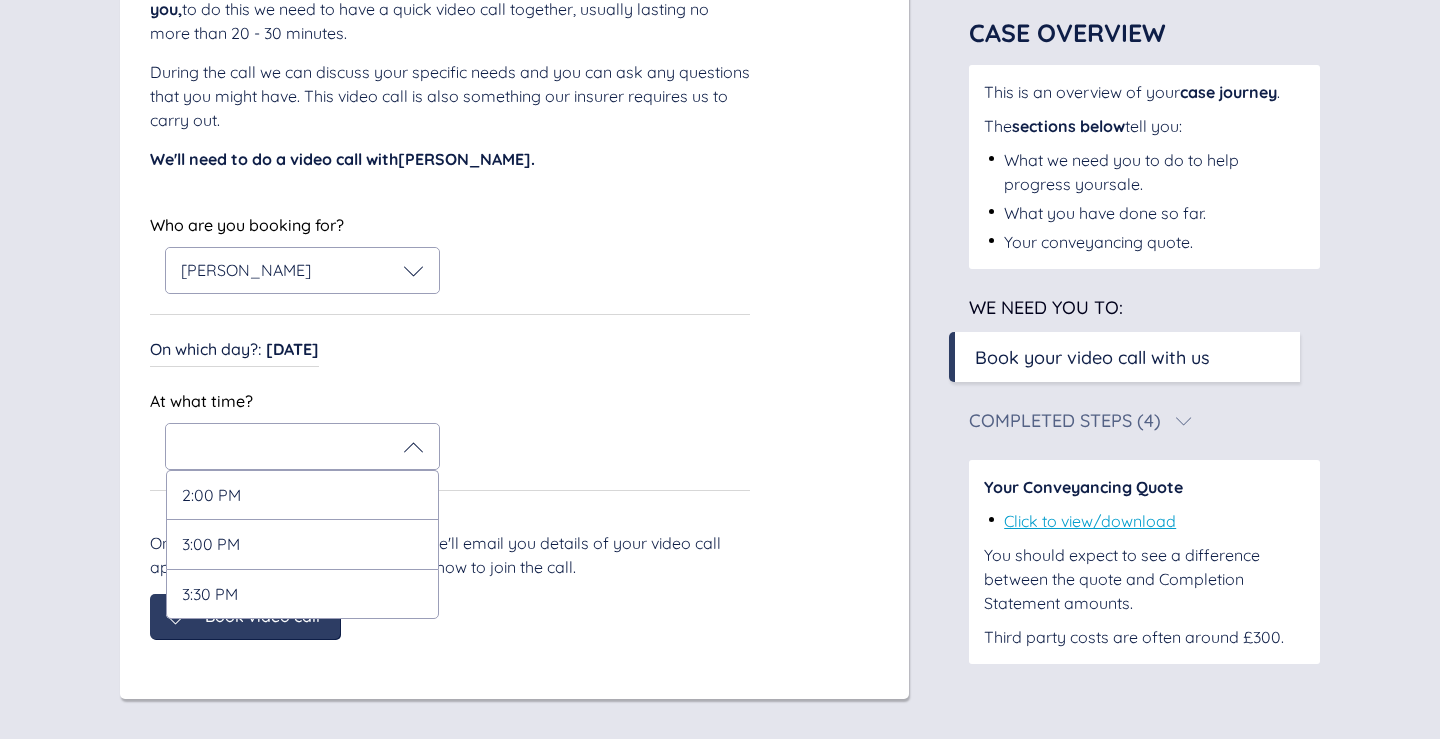 click on "Who are you booking for? [PERSON_NAME] Who are you booking for? [PERSON_NAME] On which day? : [DATE] On which day? : [DATE] At what time? At what time? 2:00 PM 3:00 PM 3:30 PM" at bounding box center [450, 351] 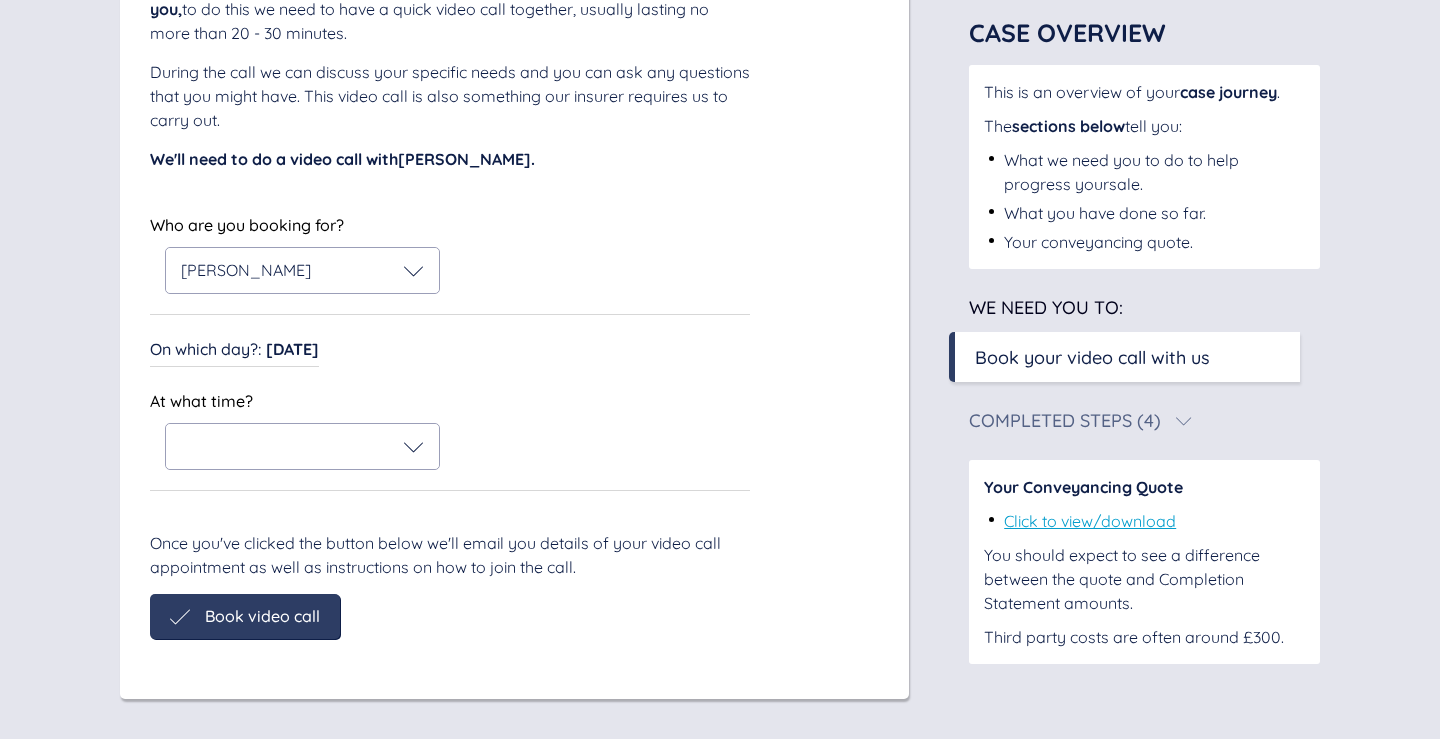 click on "[DATE]" at bounding box center [292, 349] 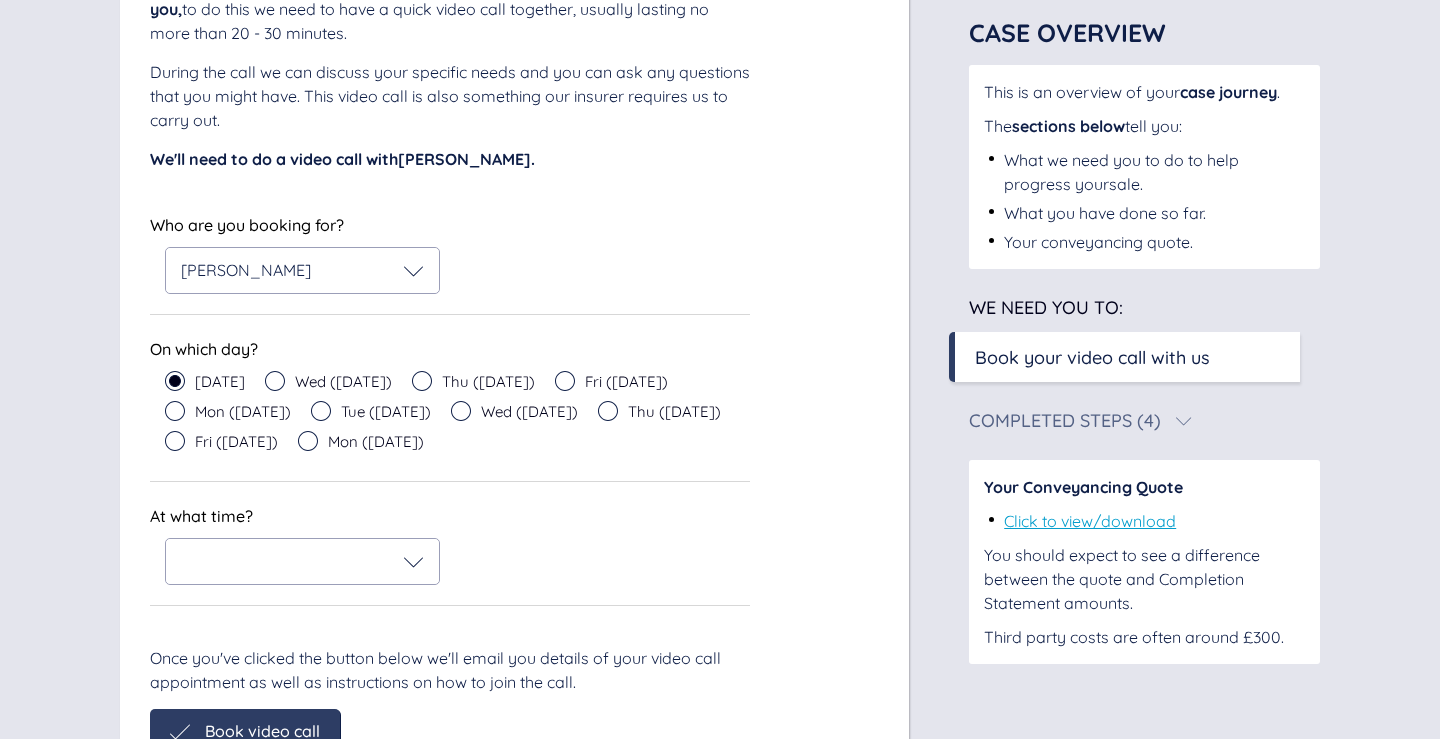 click 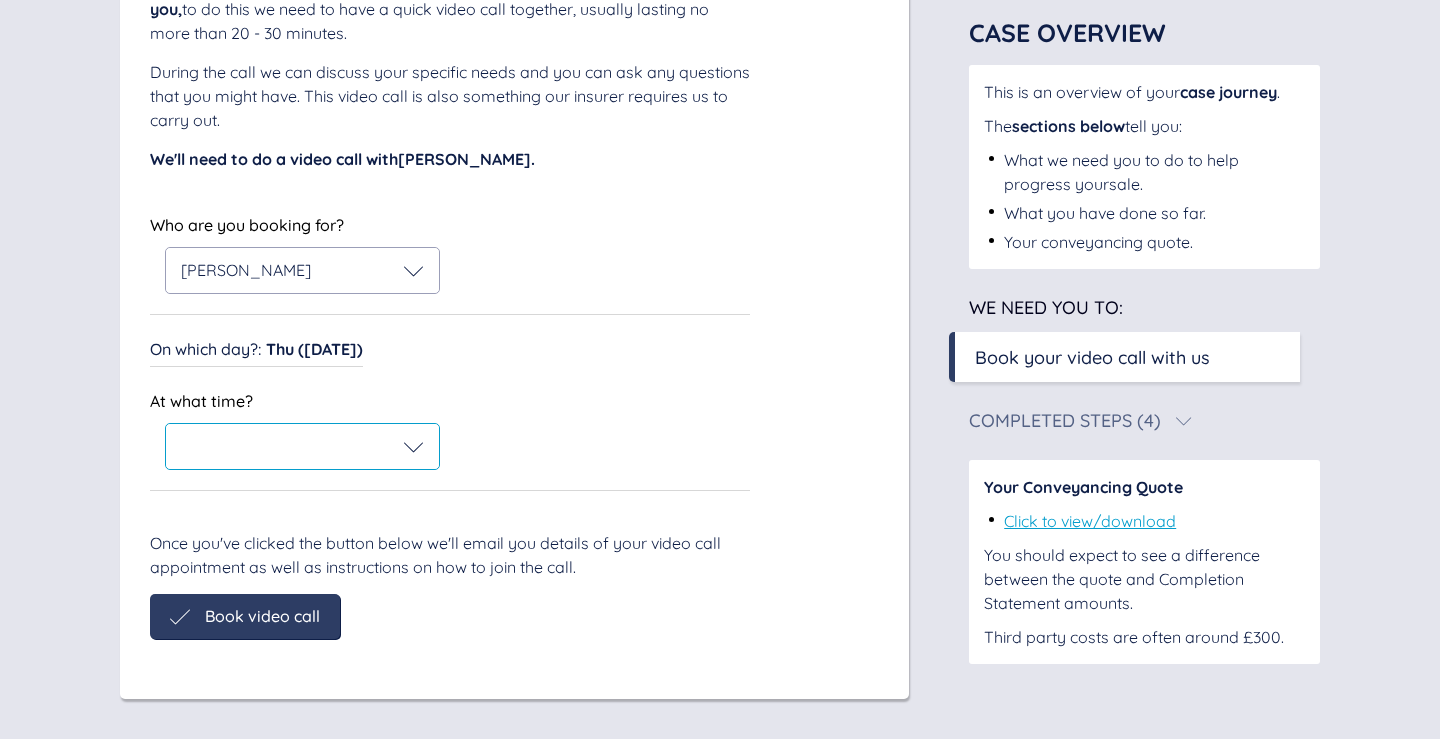 click 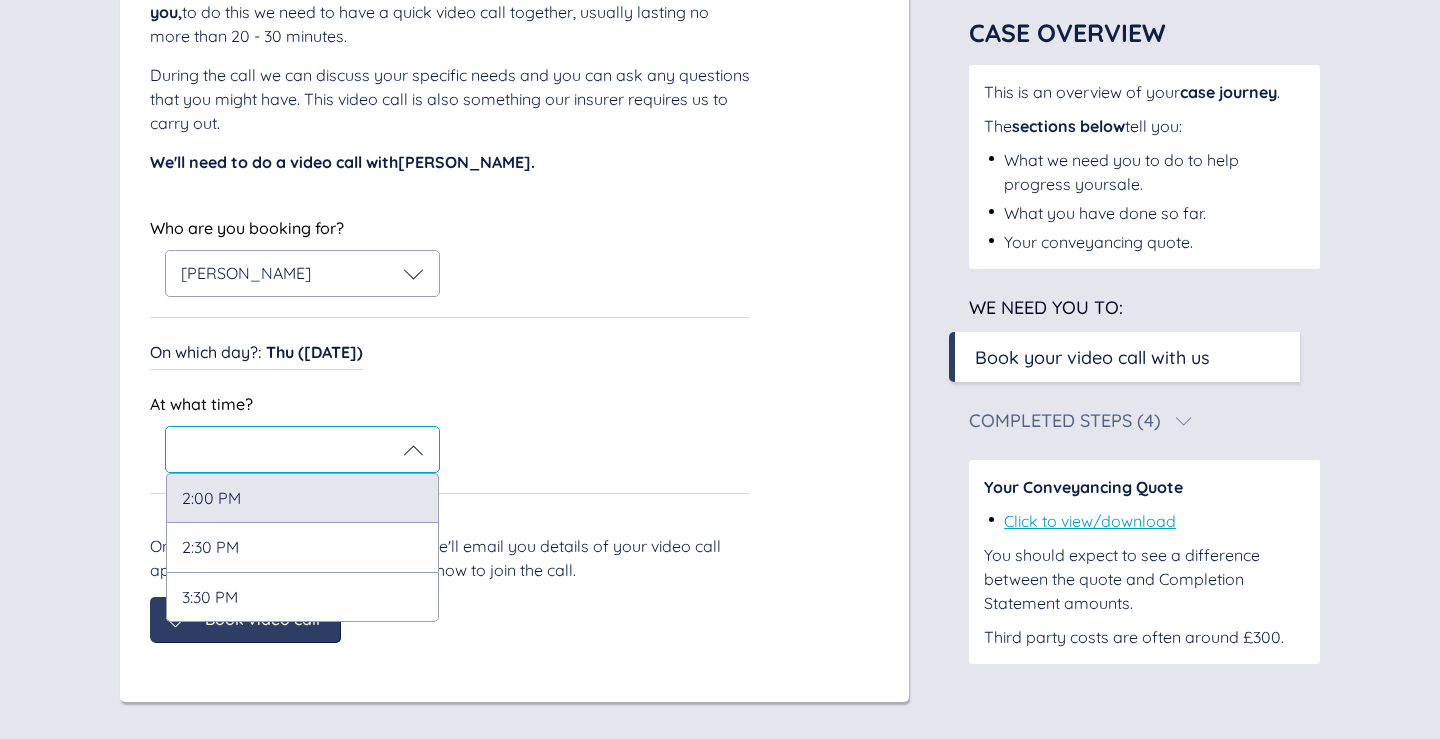 scroll, scrollTop: 276, scrollLeft: 0, axis: vertical 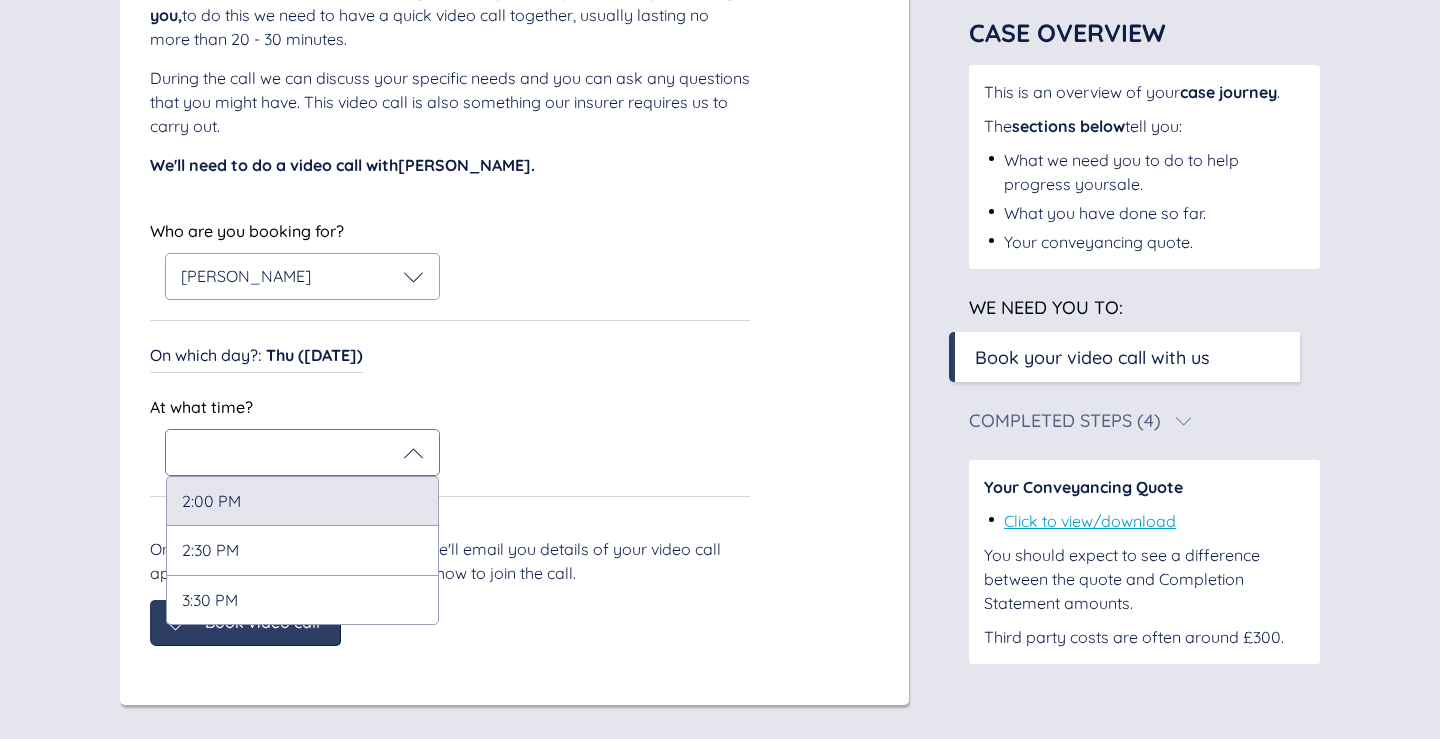 click on "2:00 PM" at bounding box center [302, 500] 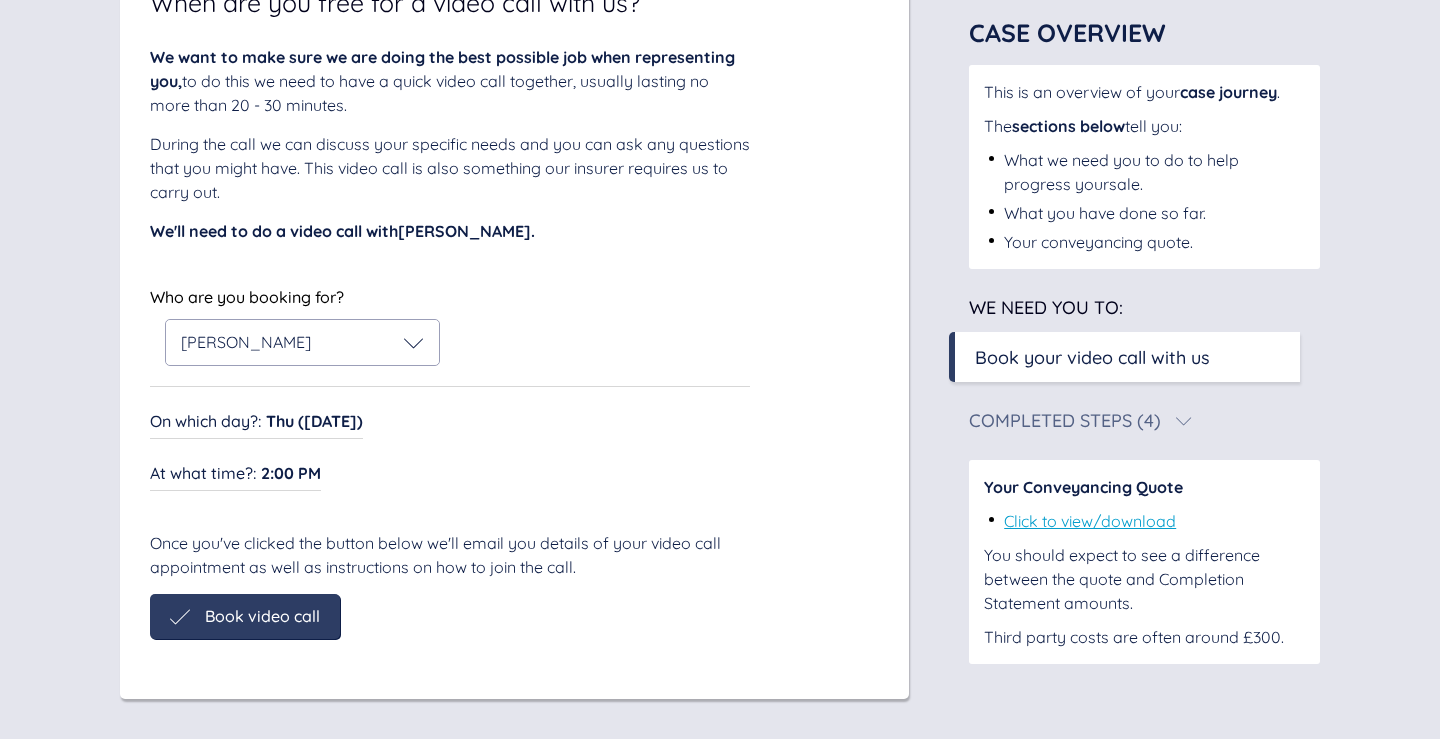scroll, scrollTop: 211, scrollLeft: 0, axis: vertical 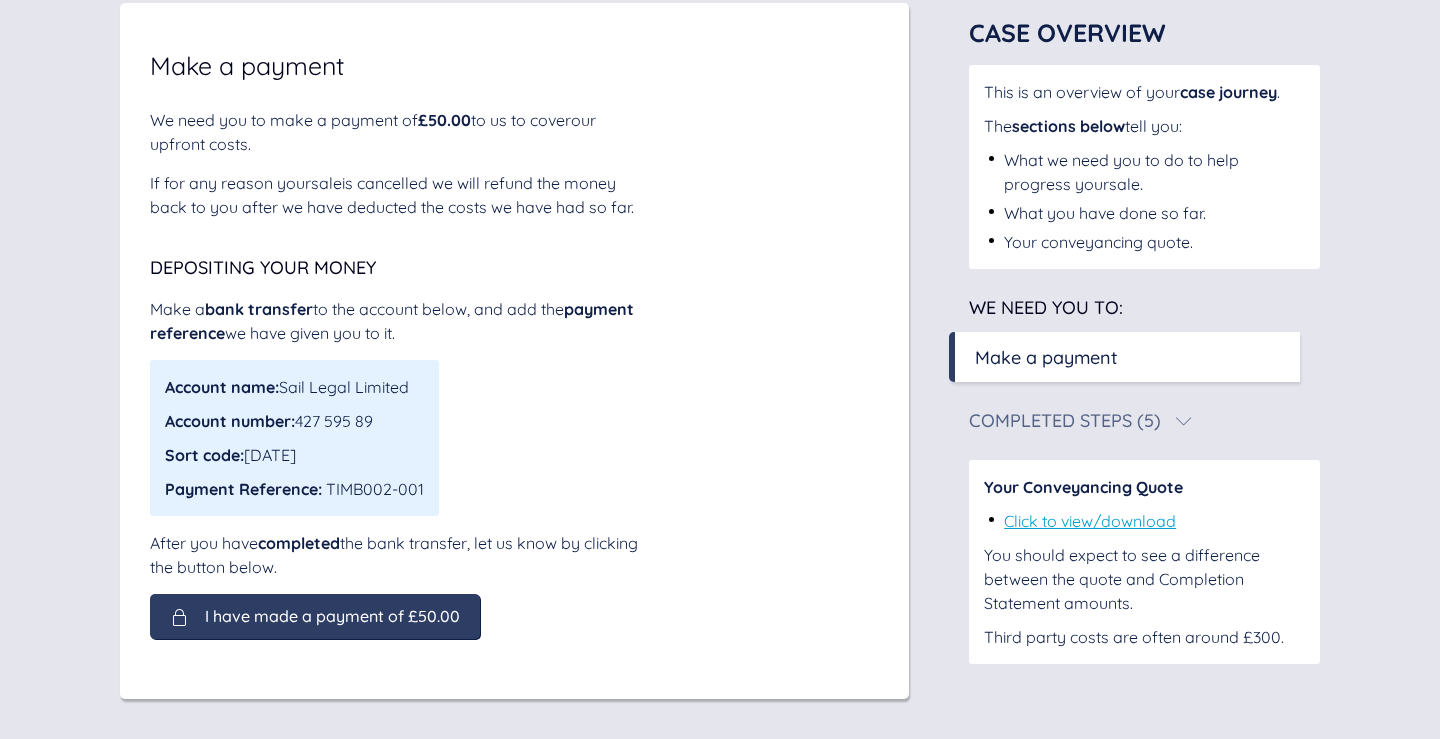 click on "Make a payment" at bounding box center (1046, 357) 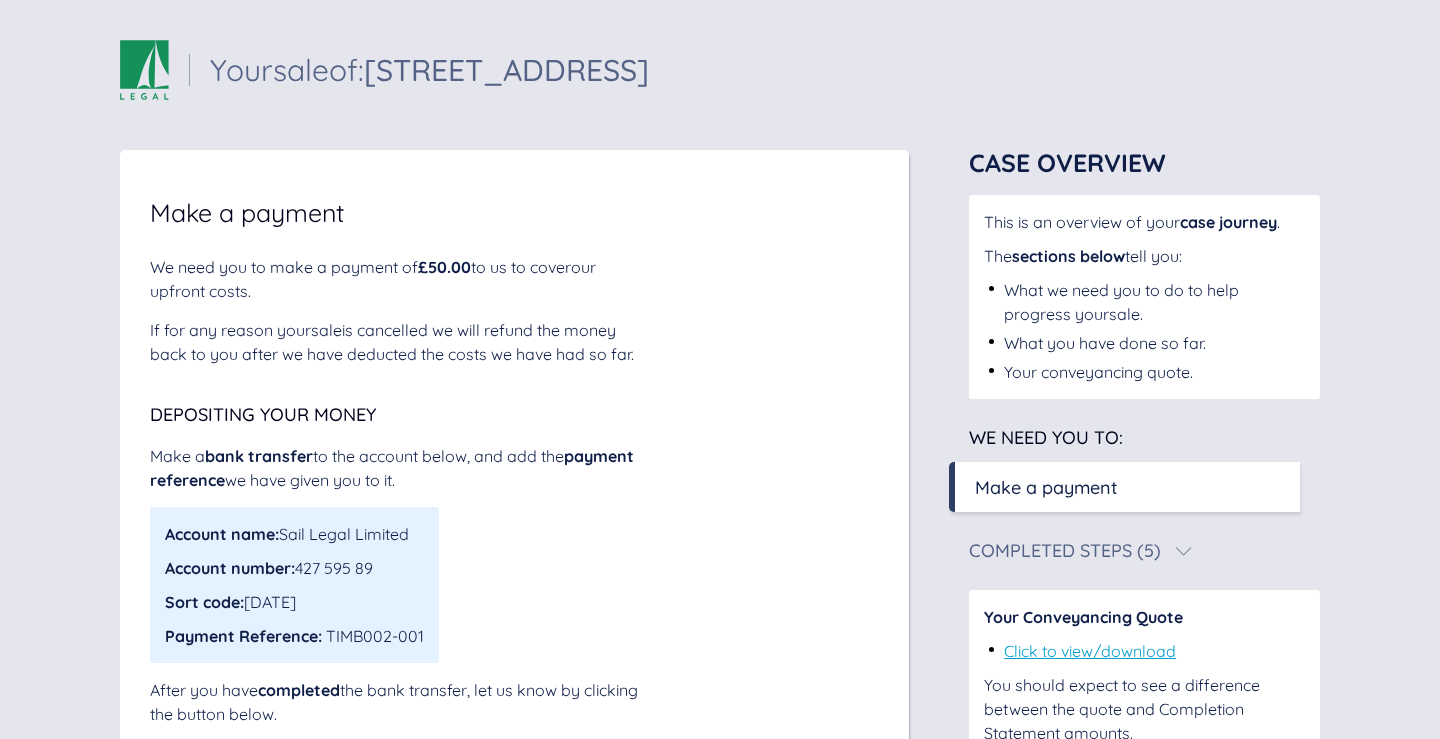 scroll, scrollTop: 147, scrollLeft: 0, axis: vertical 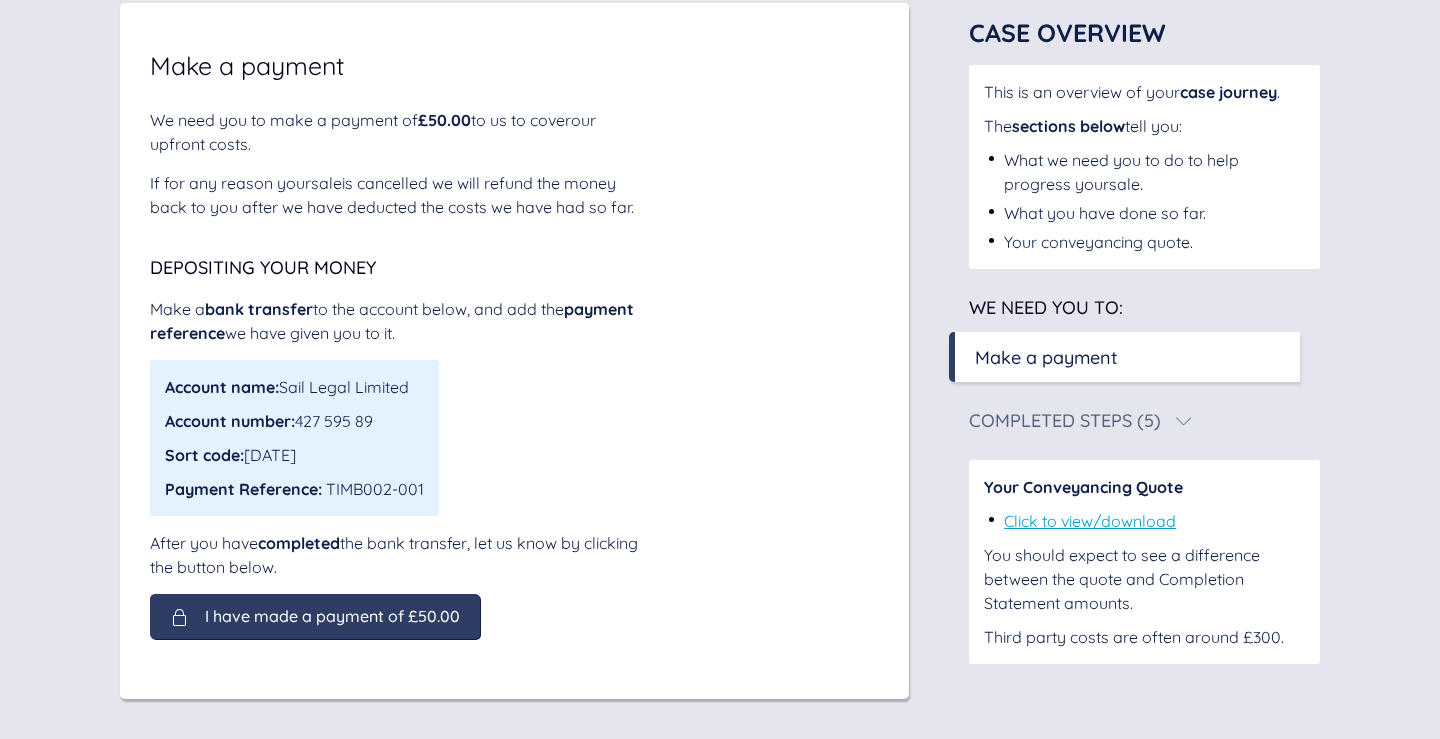 click on "I have made a payment of £50.00" at bounding box center [315, 616] 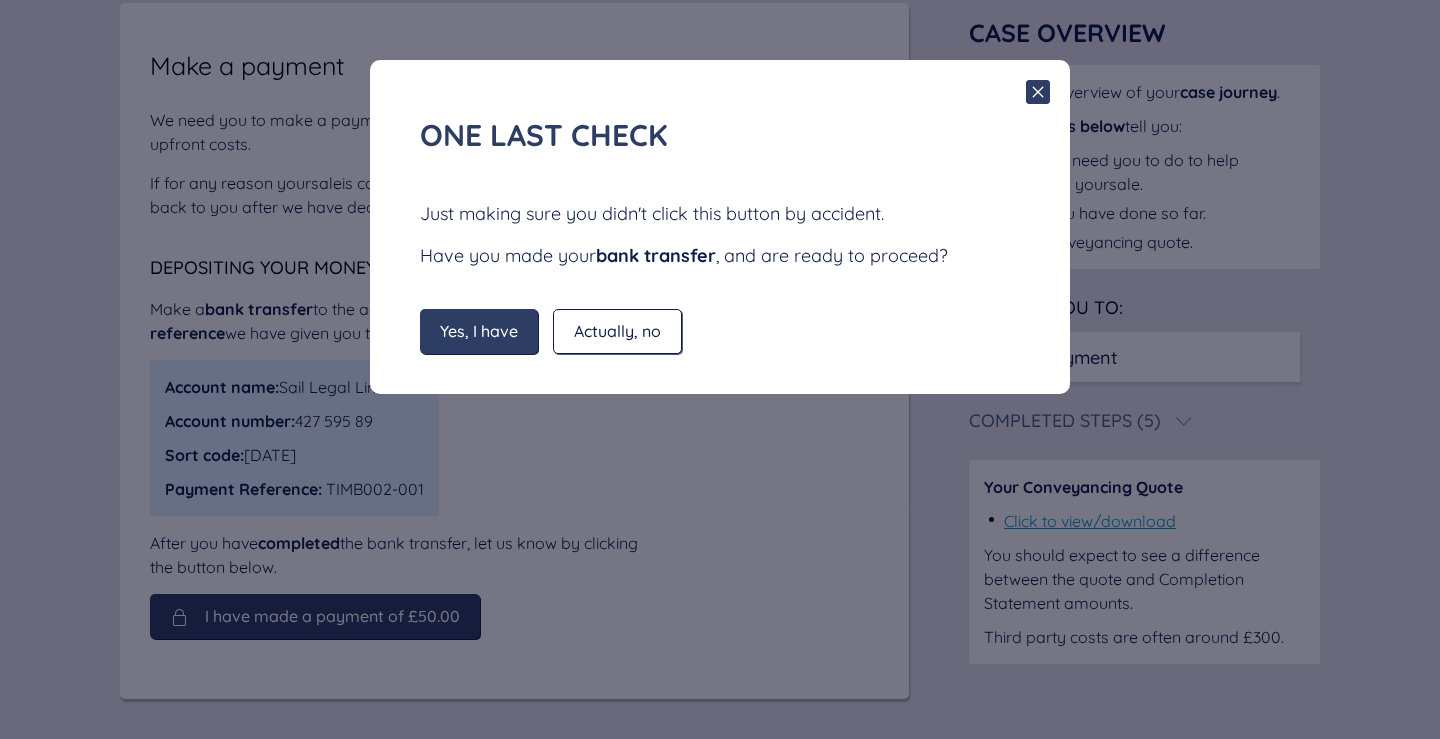 click on "Yes, I have" at bounding box center (479, 331) 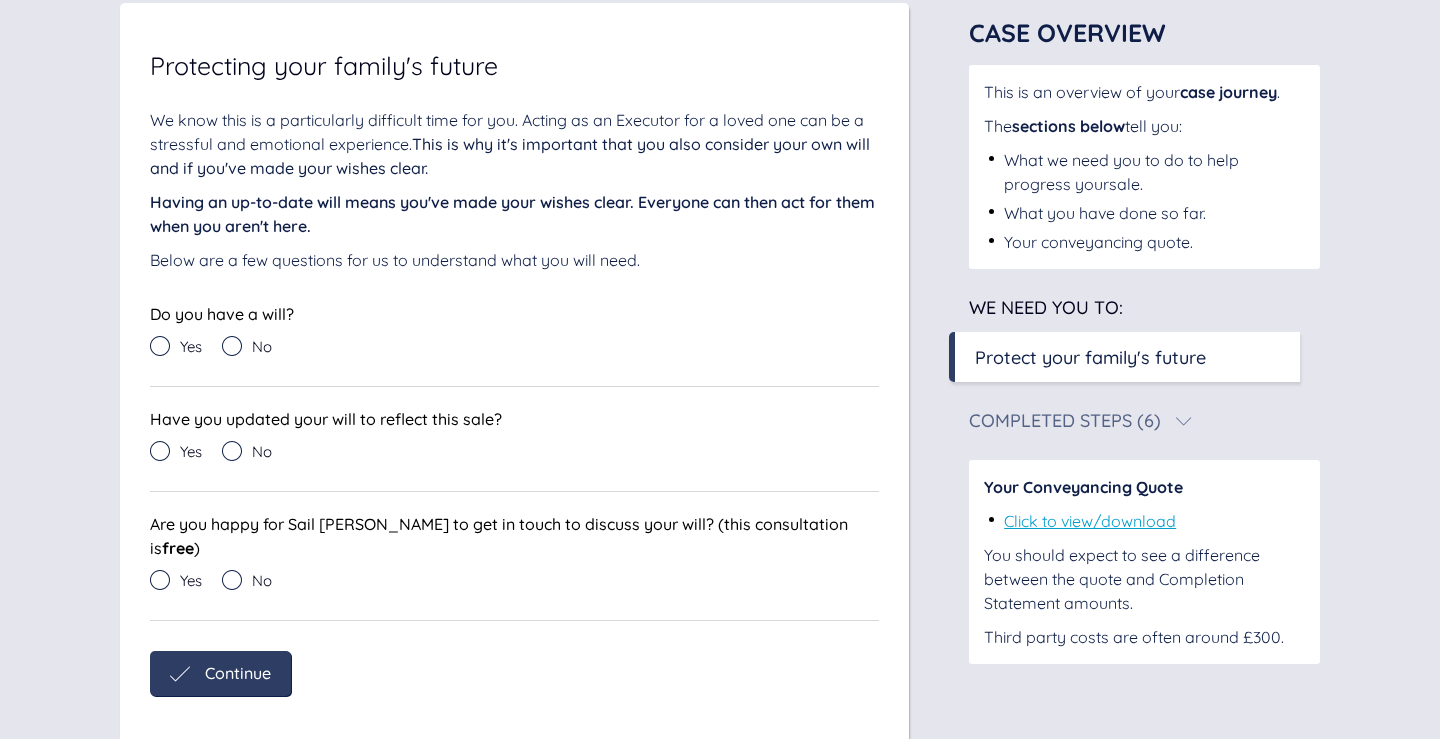 click 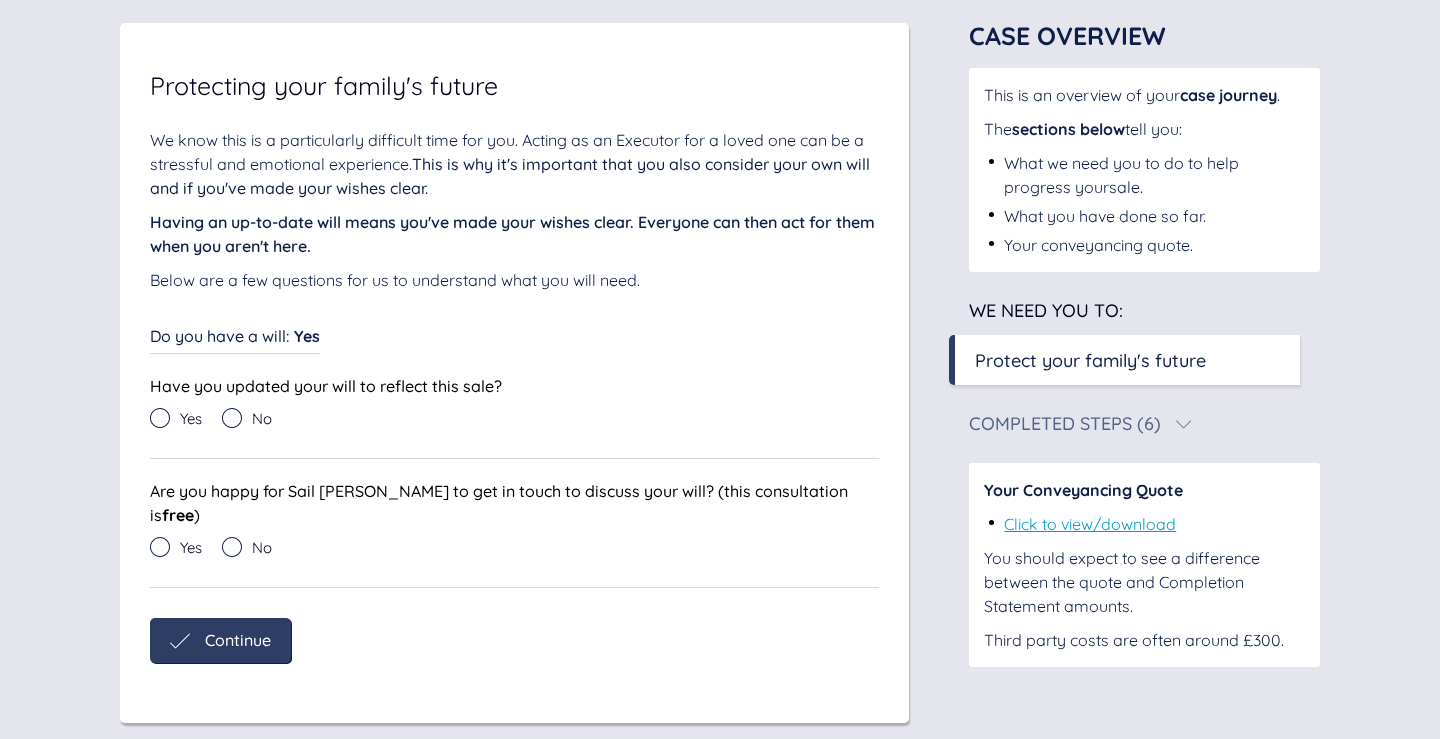 click 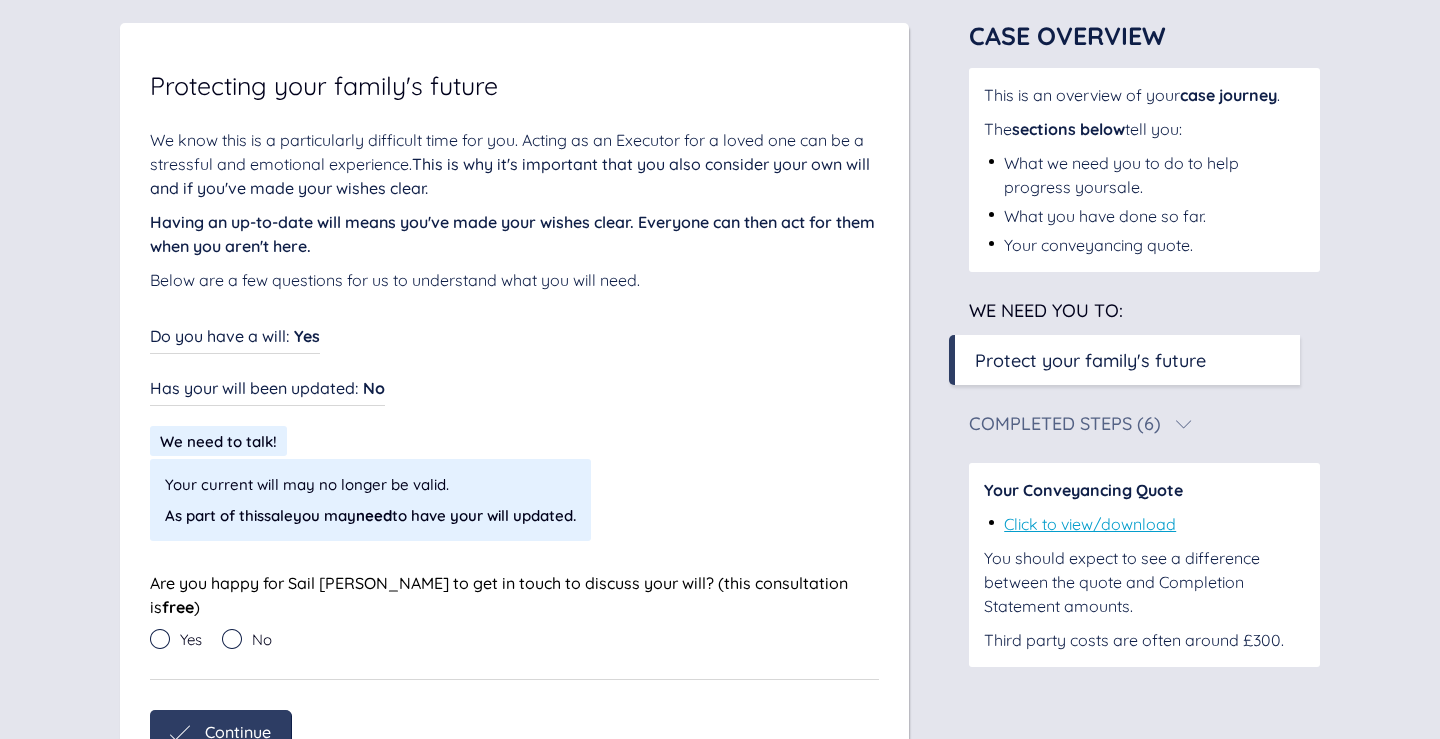 scroll, scrollTop: 147, scrollLeft: 0, axis: vertical 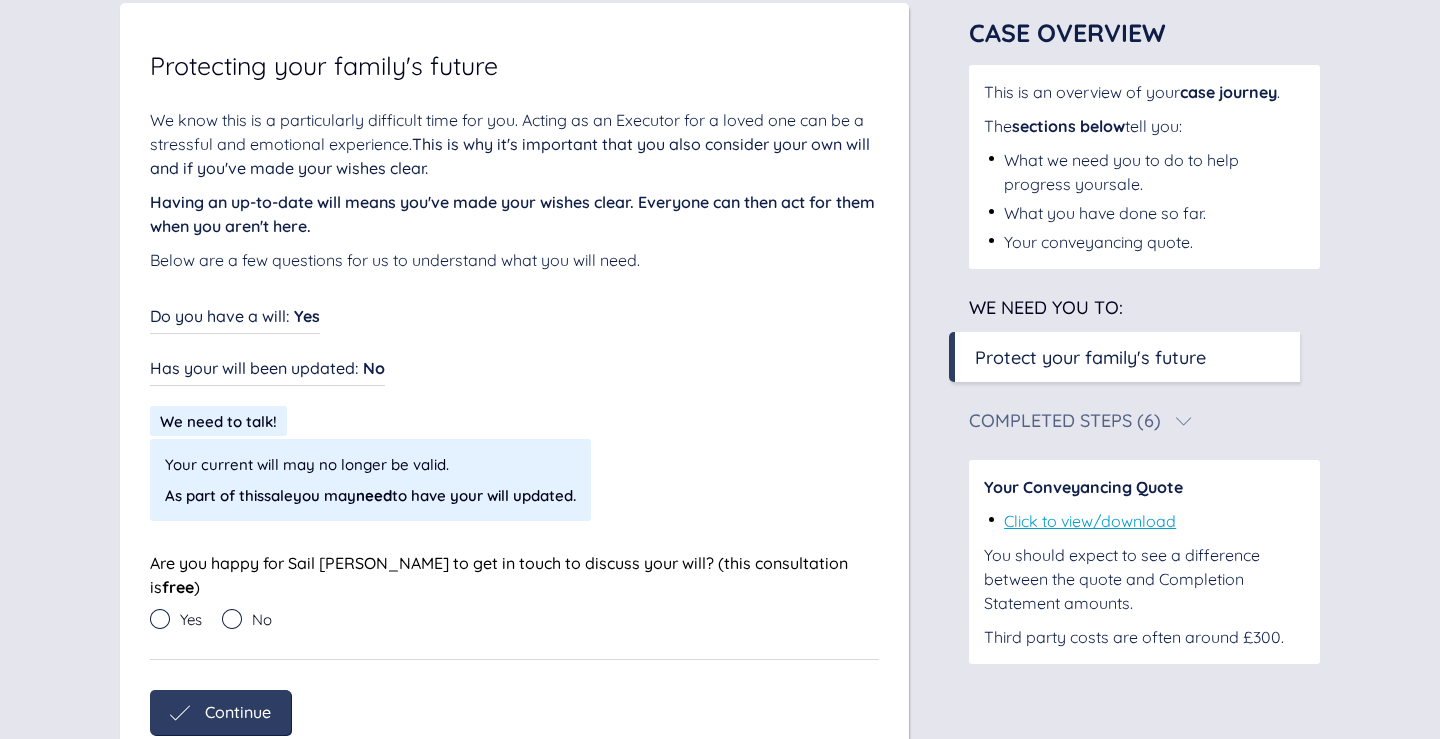 click 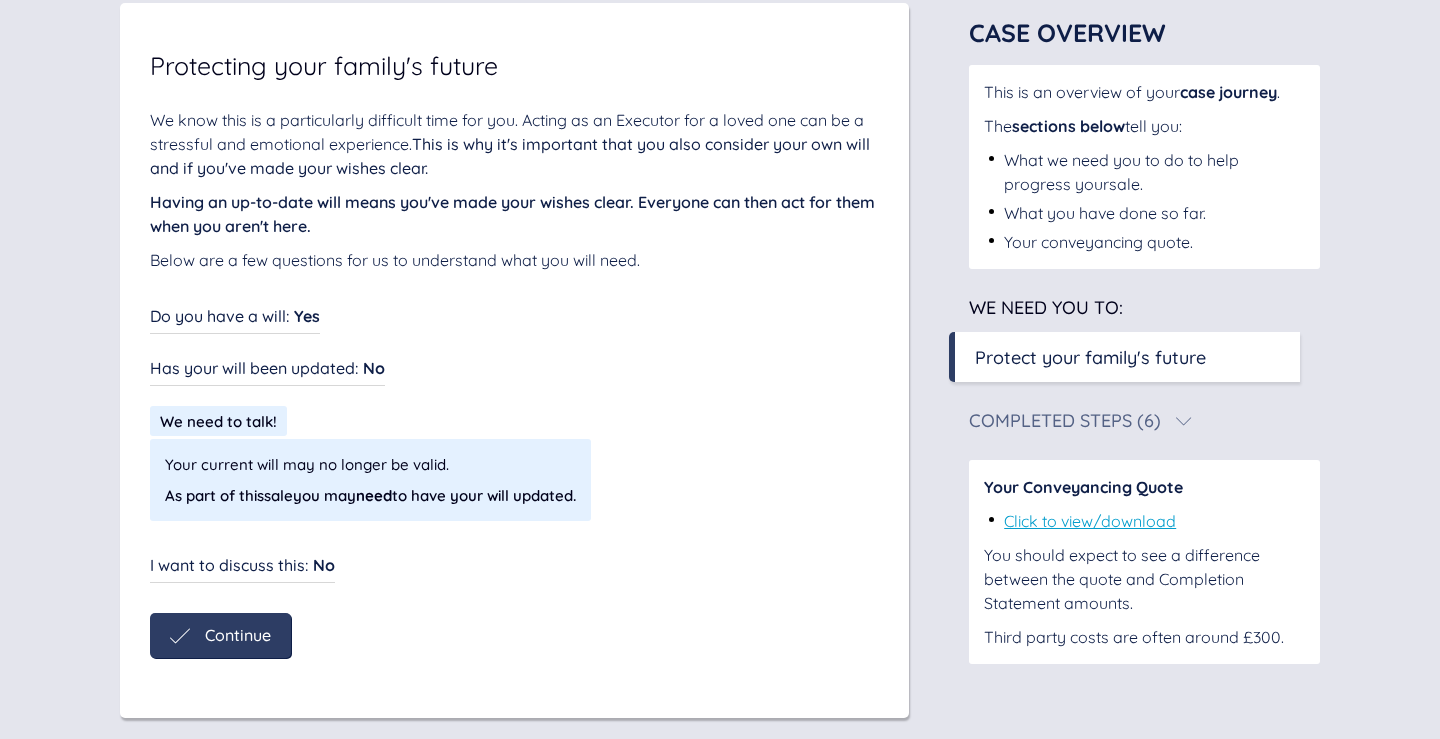 click on "Continue" at bounding box center (238, 635) 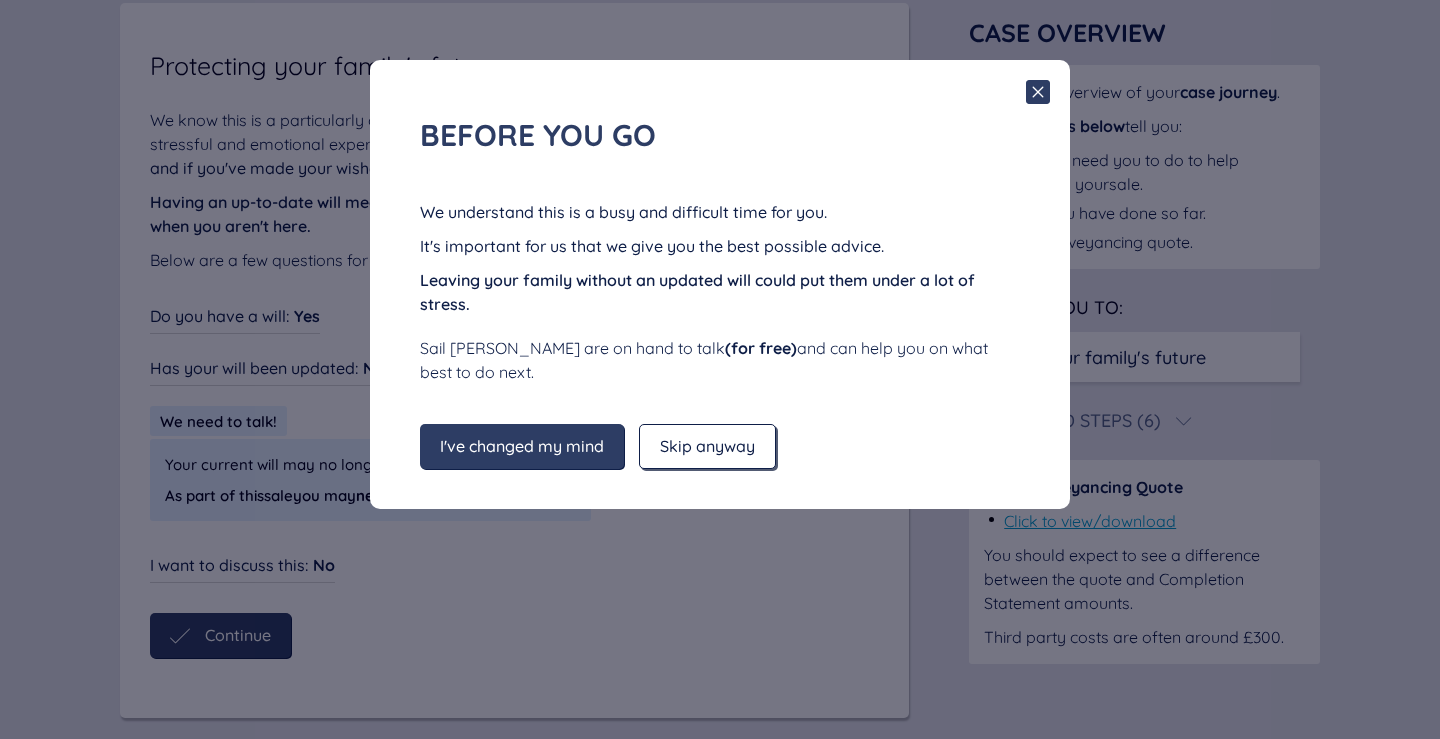 click on "Skip anyway" at bounding box center (707, 446) 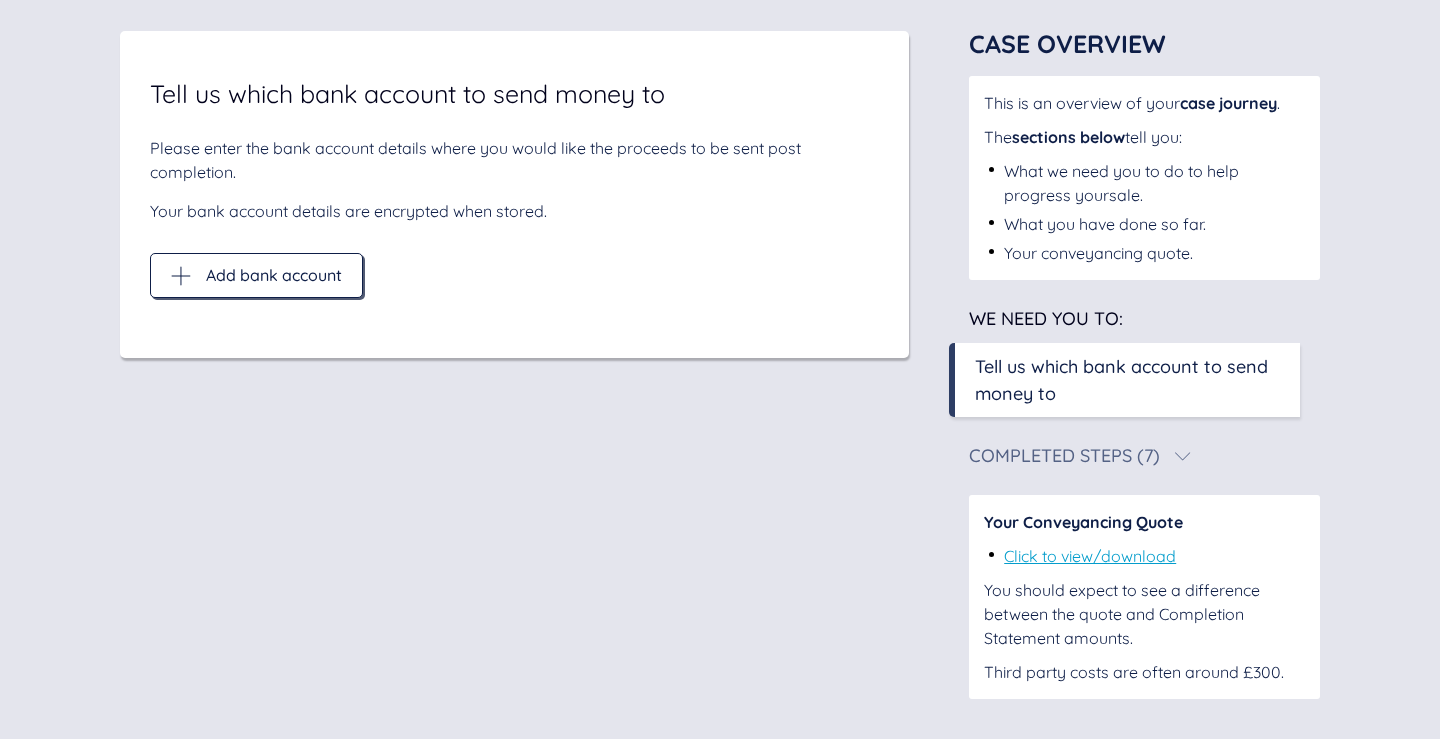 click on "Add bank account" at bounding box center (274, 275) 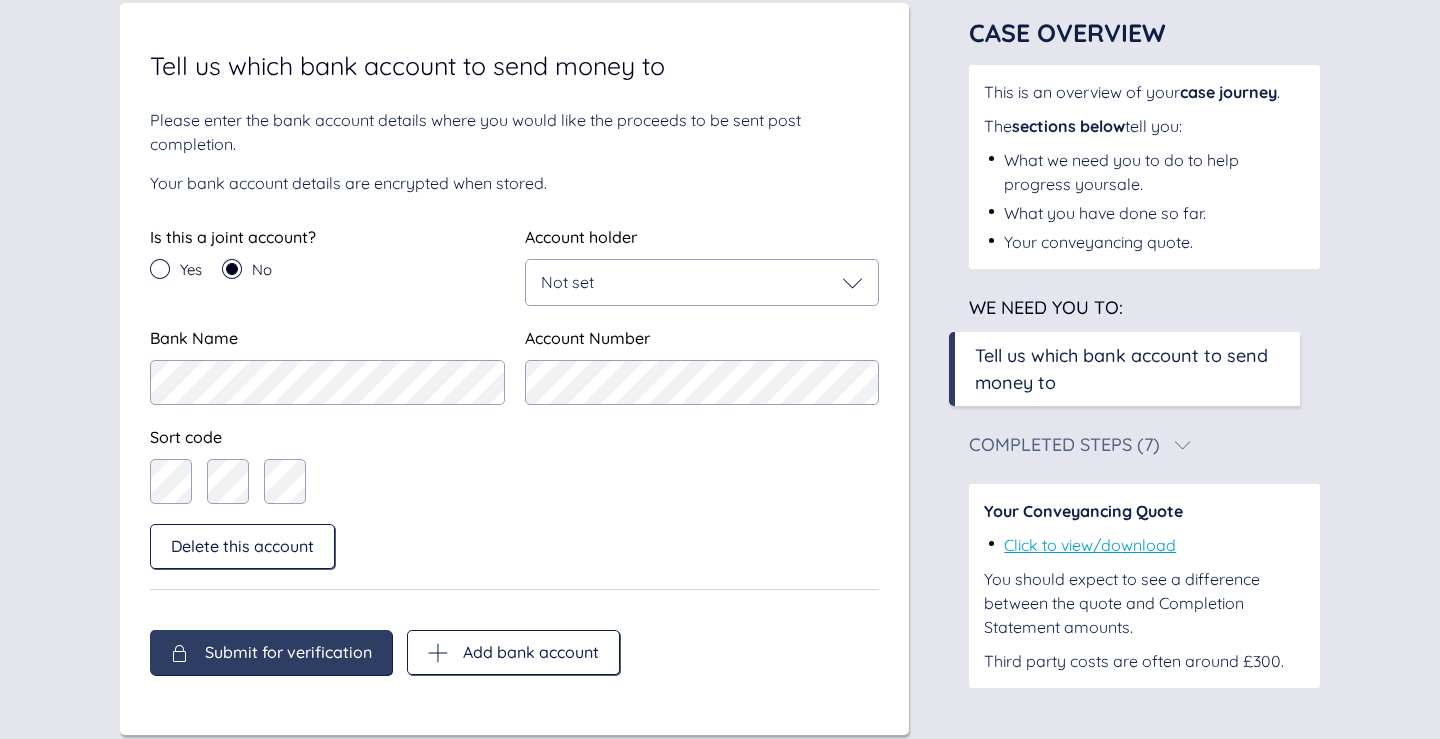 click 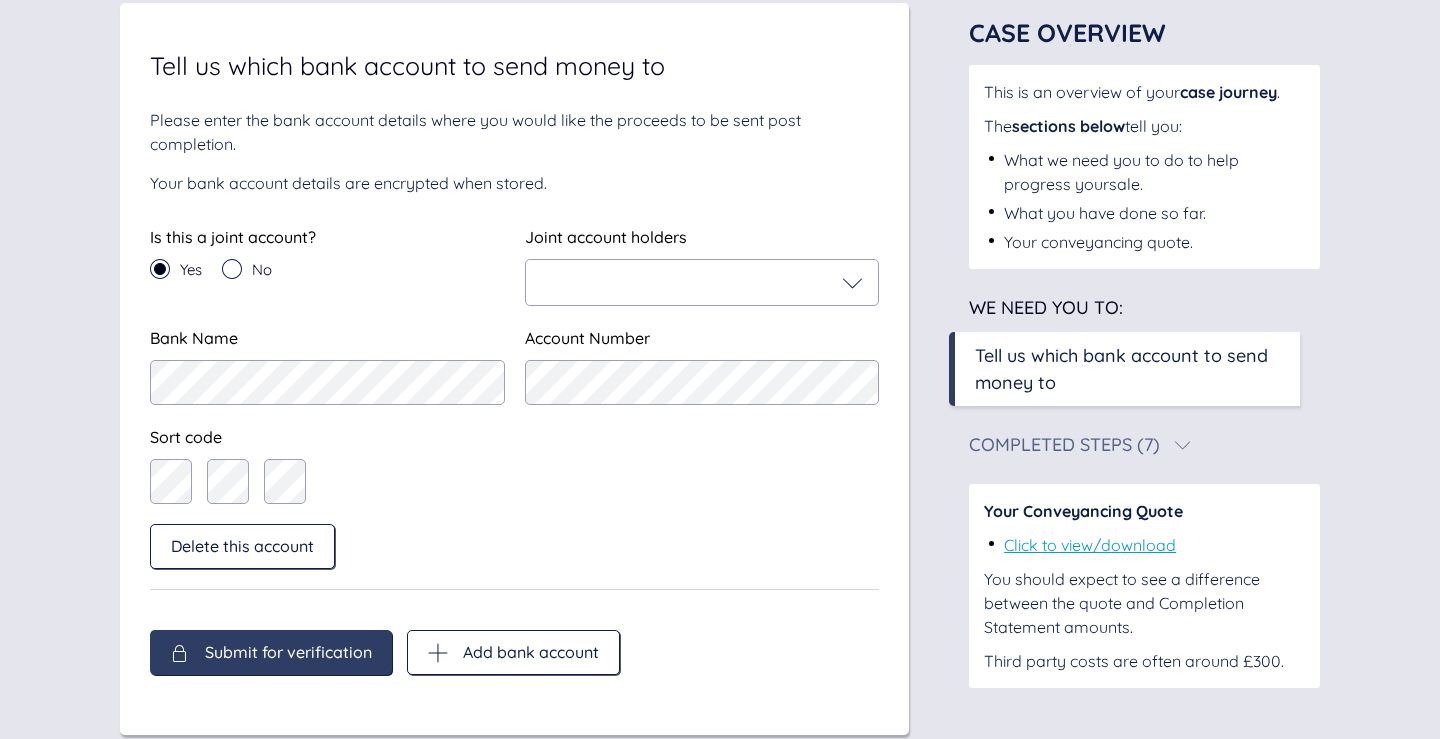click at bounding box center [702, 283] 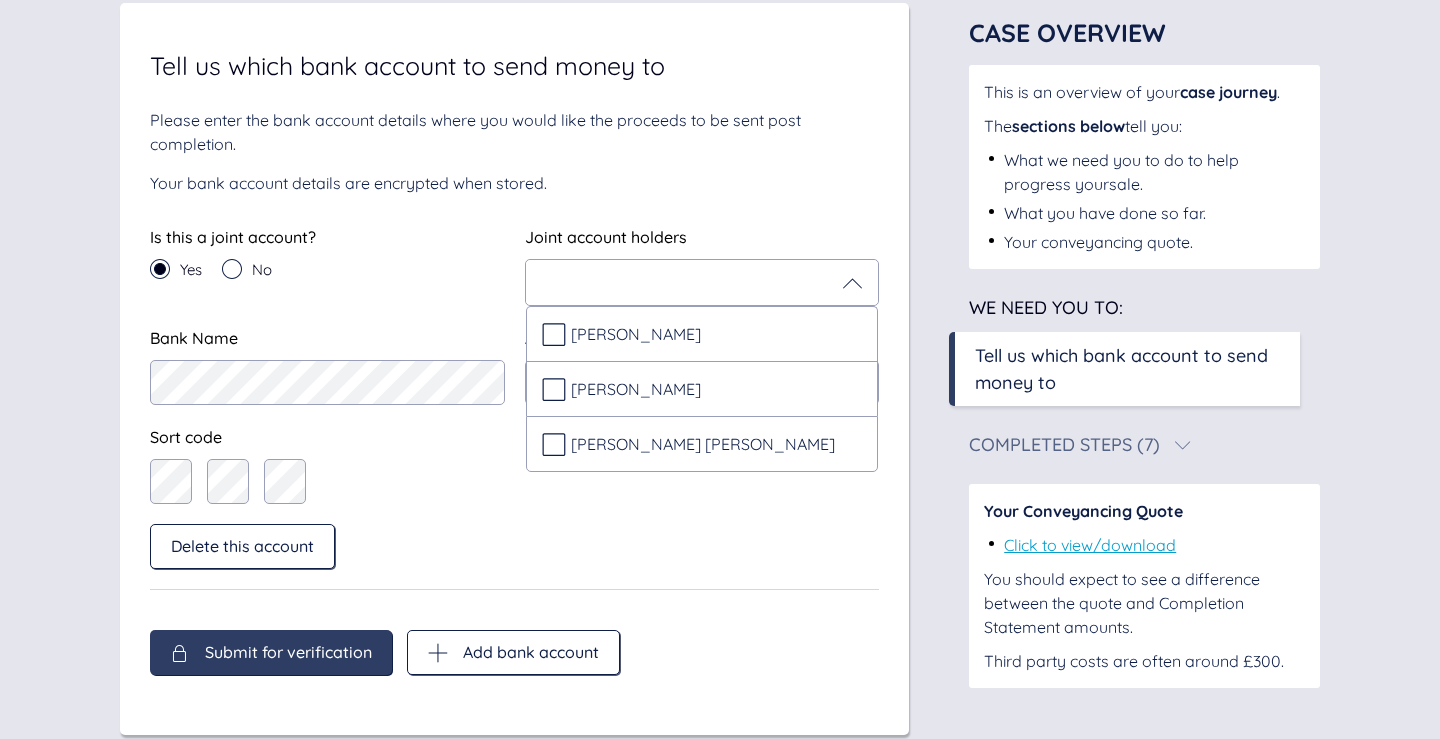 click at bounding box center [702, 283] 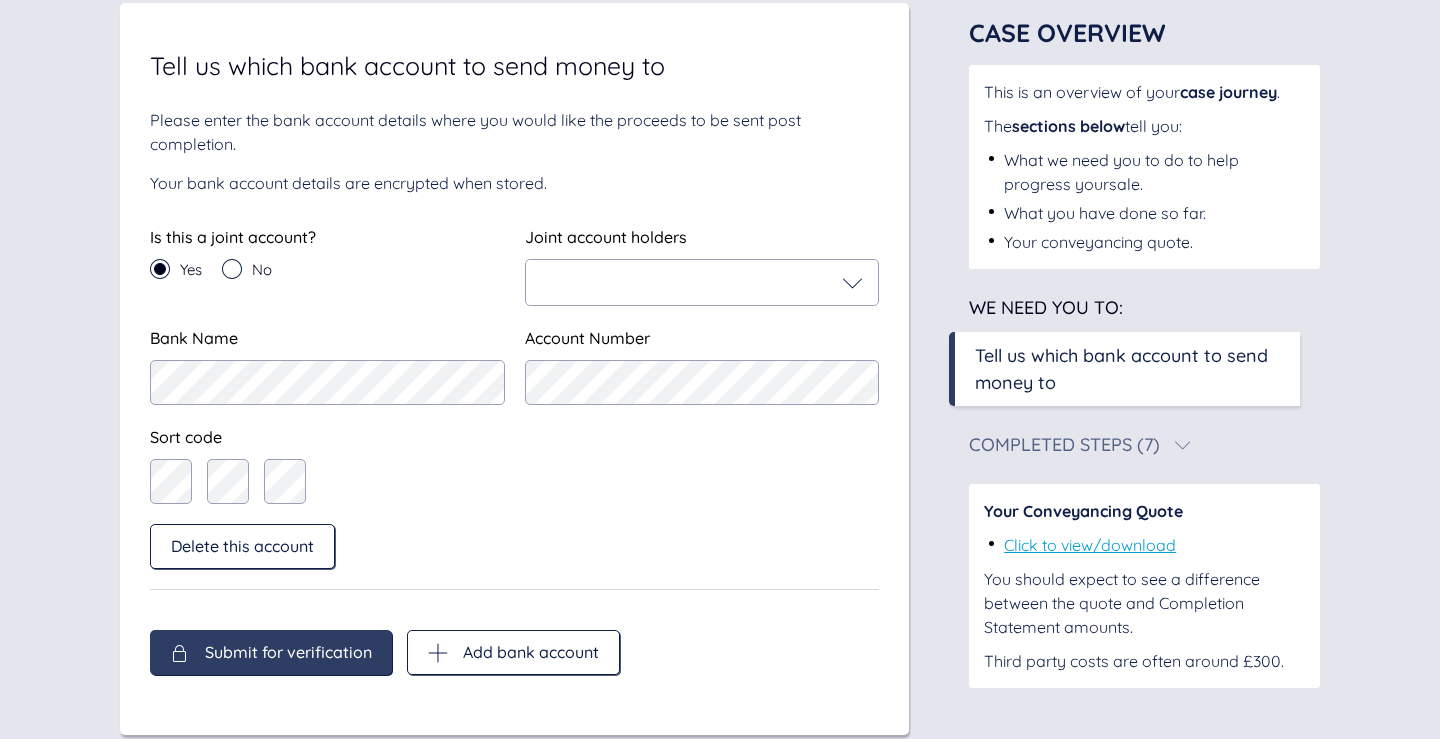click at bounding box center [702, 283] 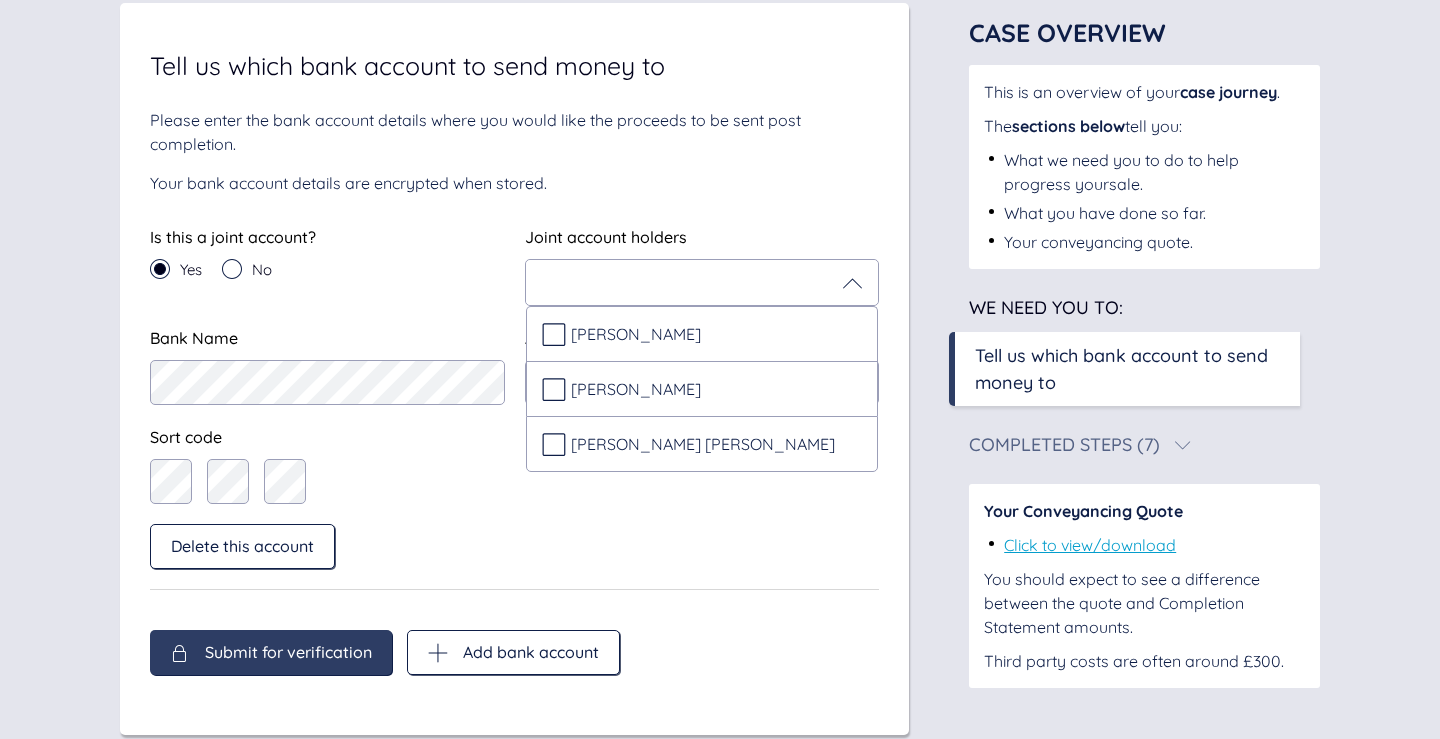 click at bounding box center (702, 283) 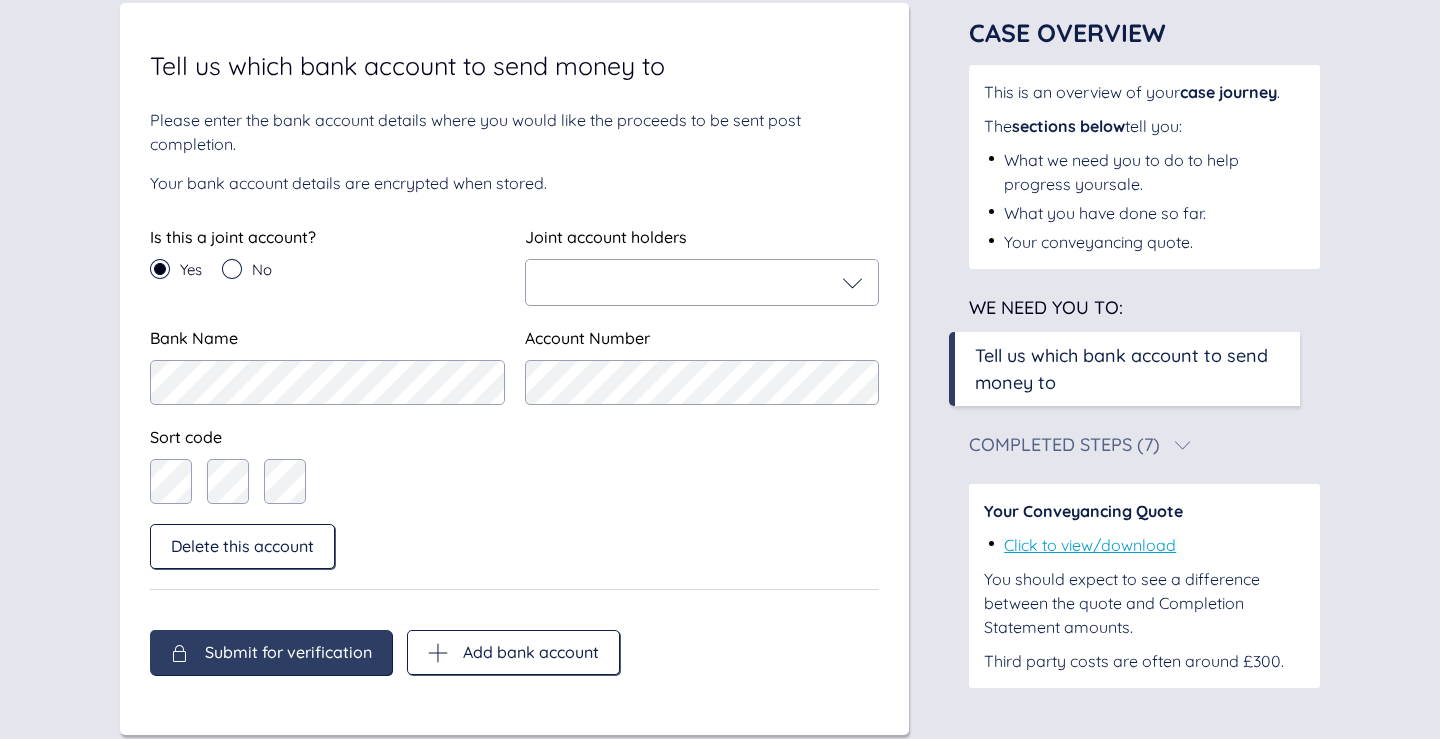 click at bounding box center [702, 283] 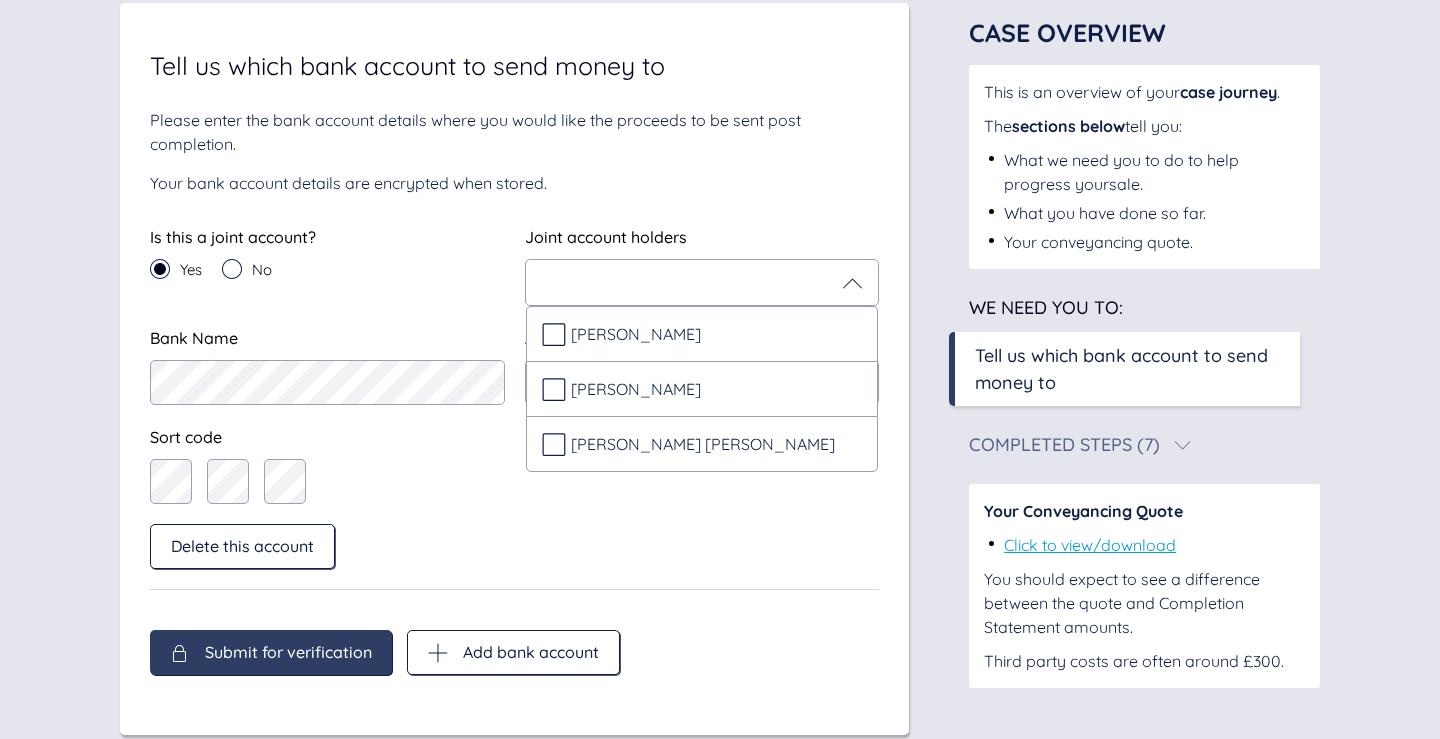 click at bounding box center (702, 283) 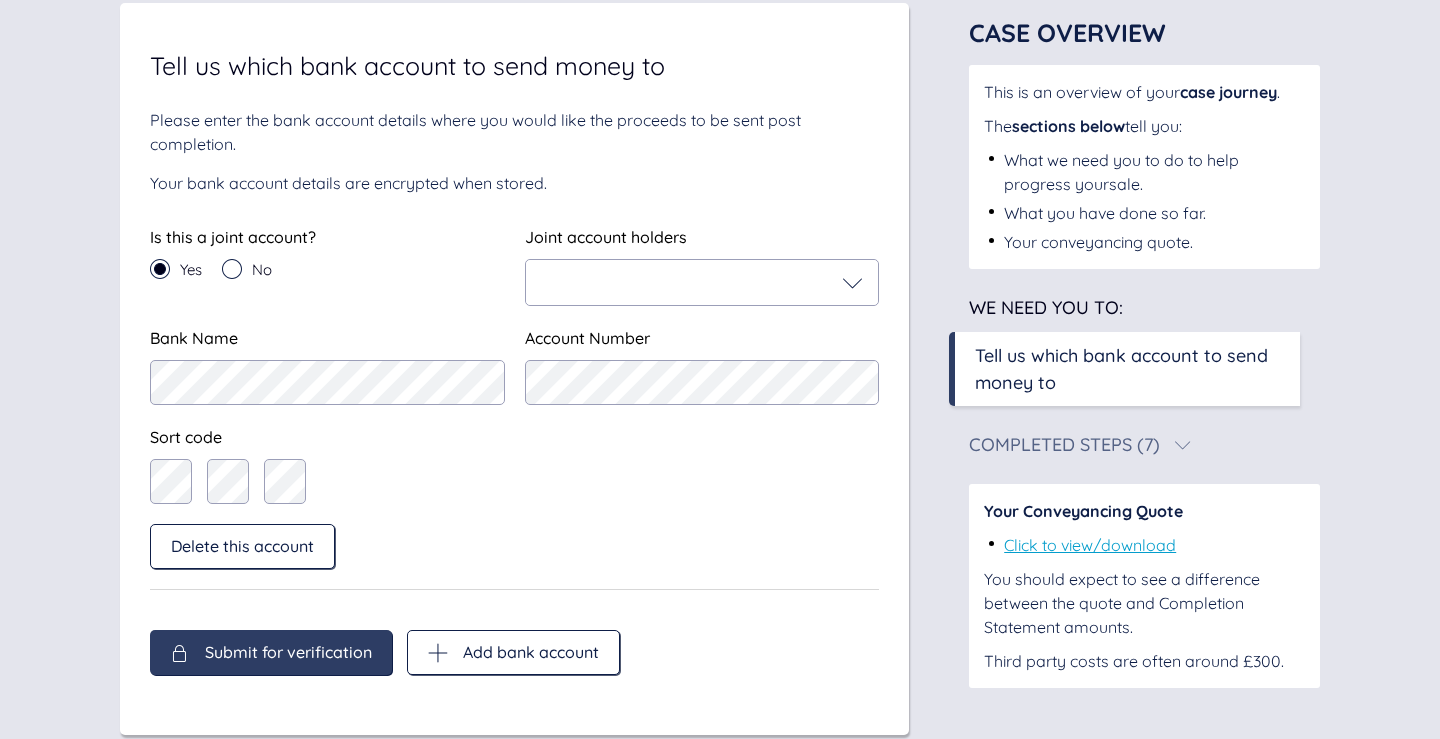 scroll, scrollTop: 183, scrollLeft: 0, axis: vertical 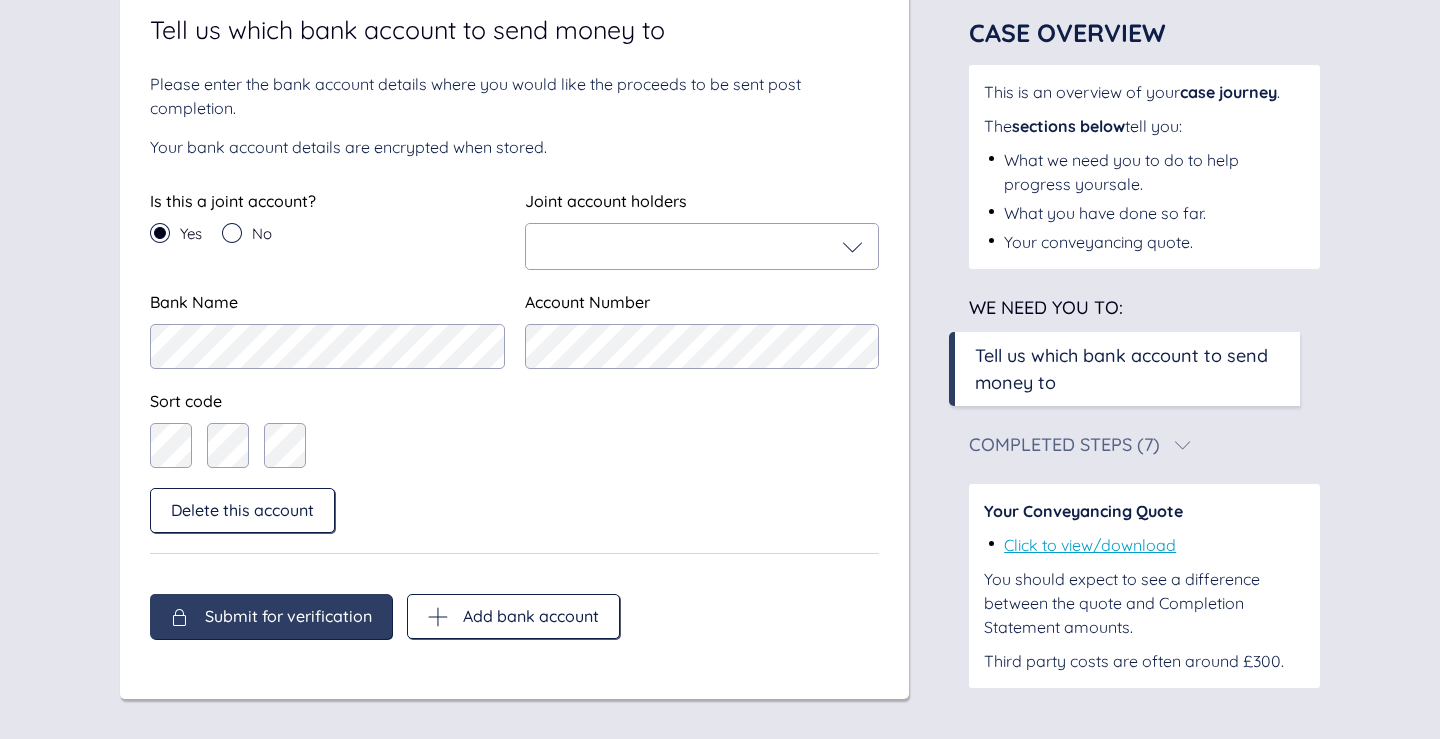 click on "Submit for verification" at bounding box center (288, 616) 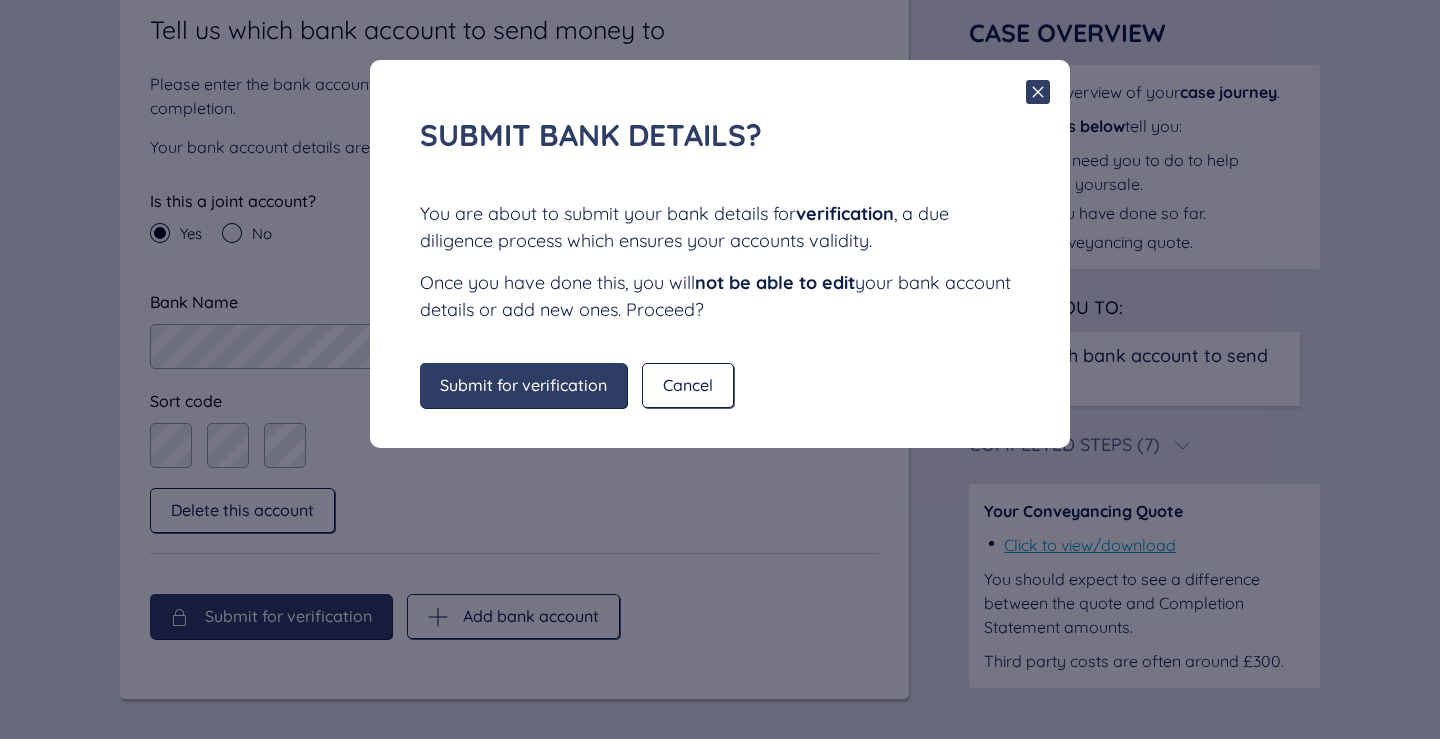 click 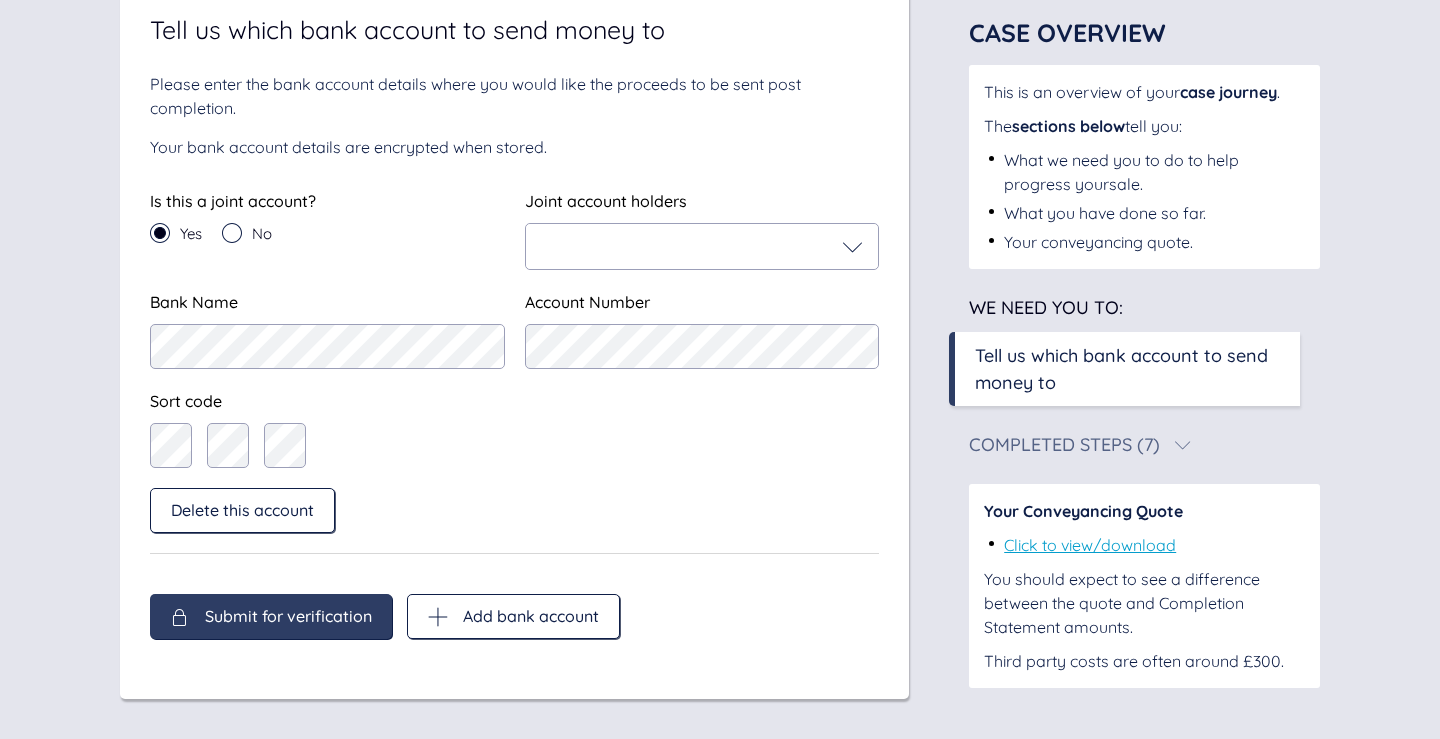 click on "Submit for verification" at bounding box center (288, 616) 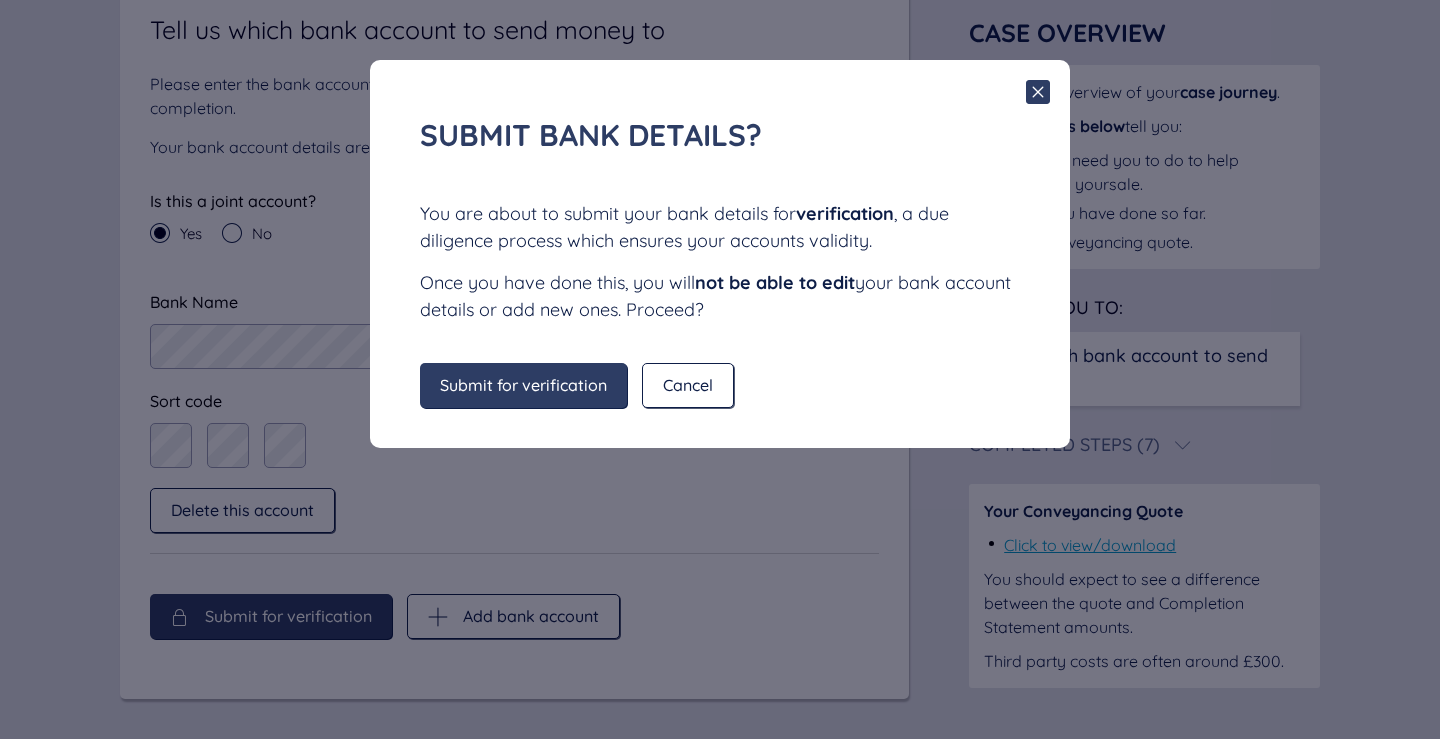 click on "Submit for verification" at bounding box center [523, 385] 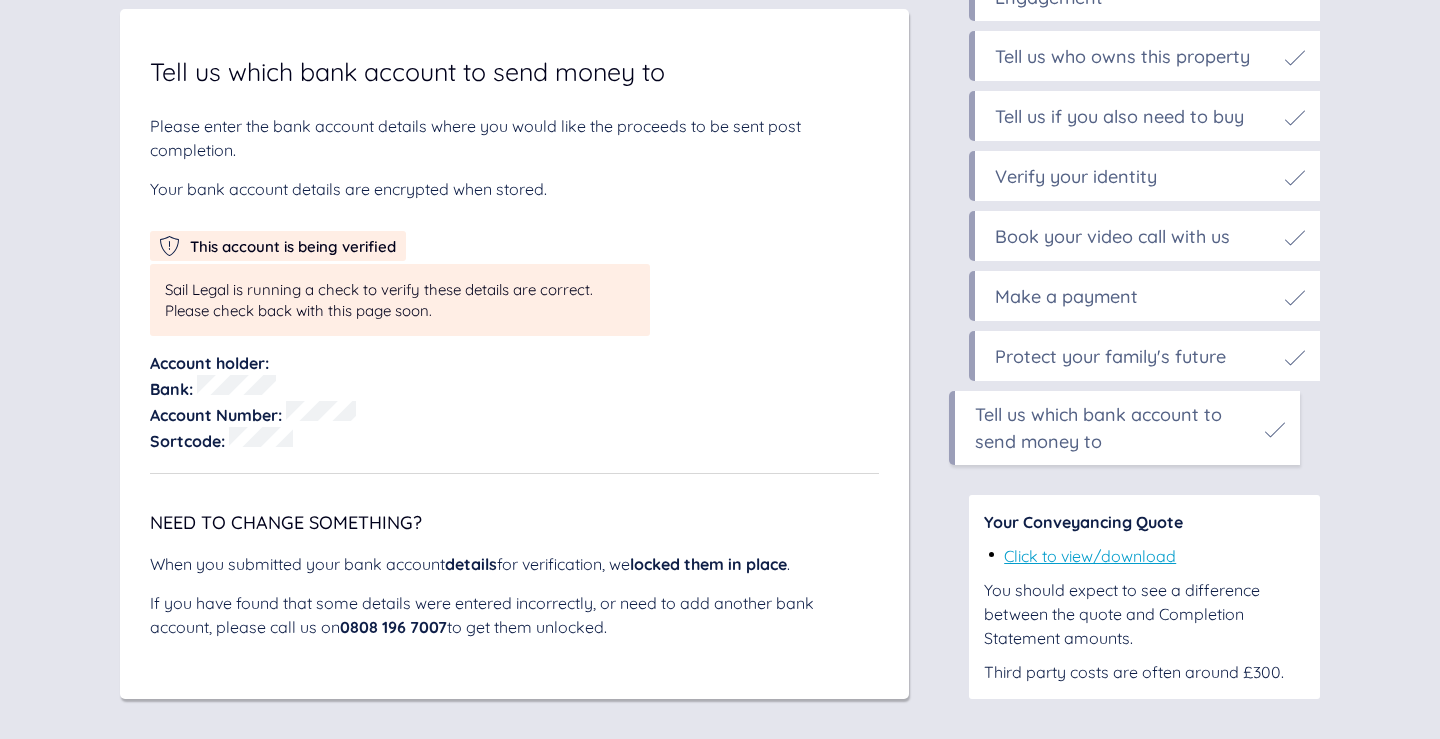 scroll, scrollTop: 10743, scrollLeft: 0, axis: vertical 